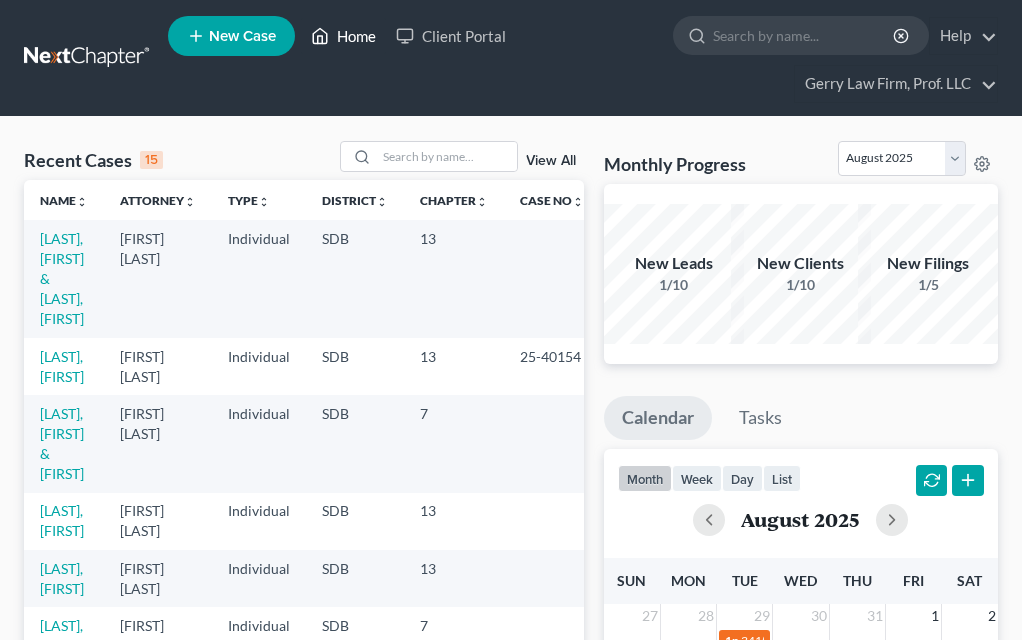 click on "Home" at bounding box center [343, 36] 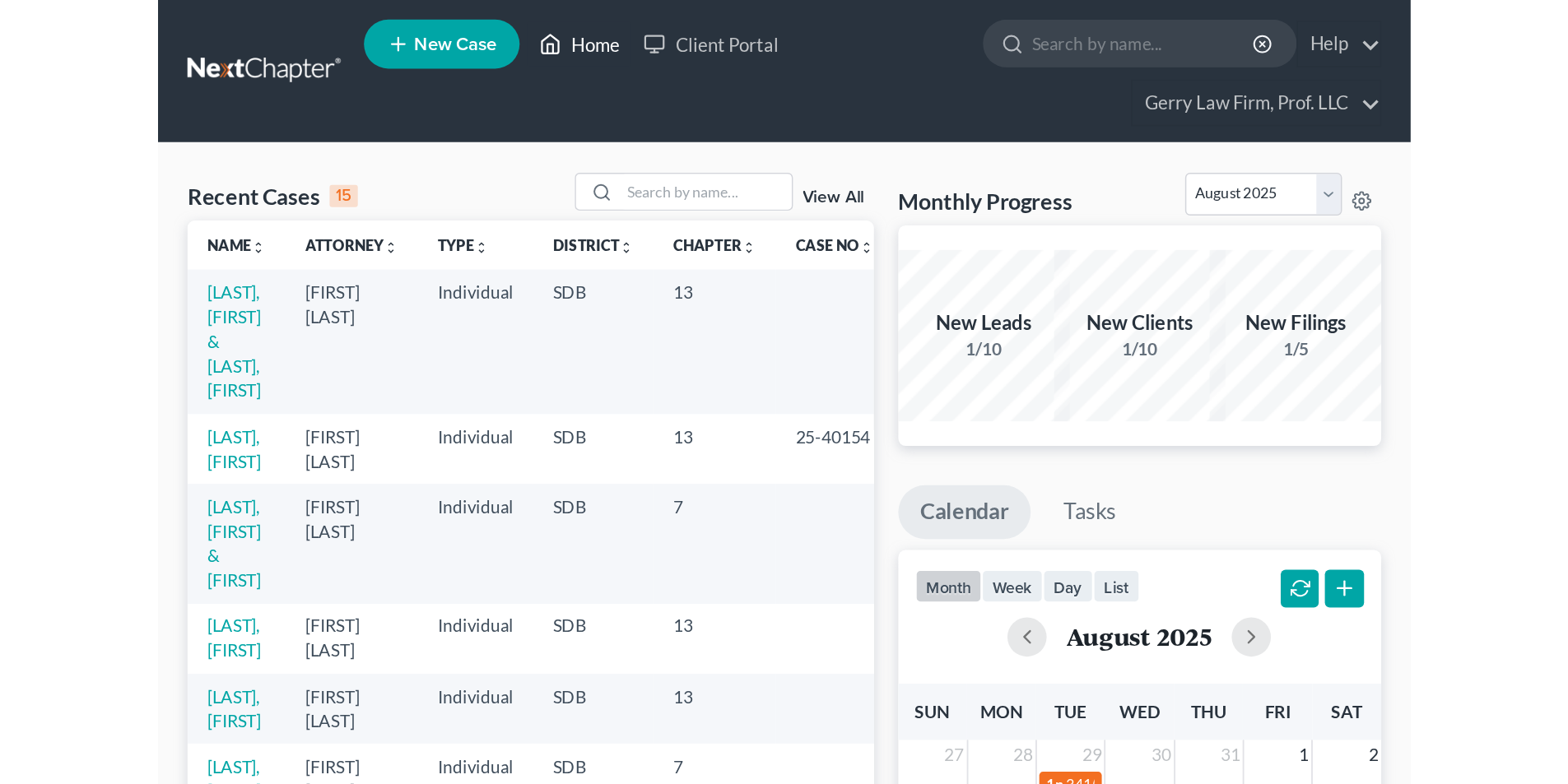 scroll, scrollTop: 0, scrollLeft: 0, axis: both 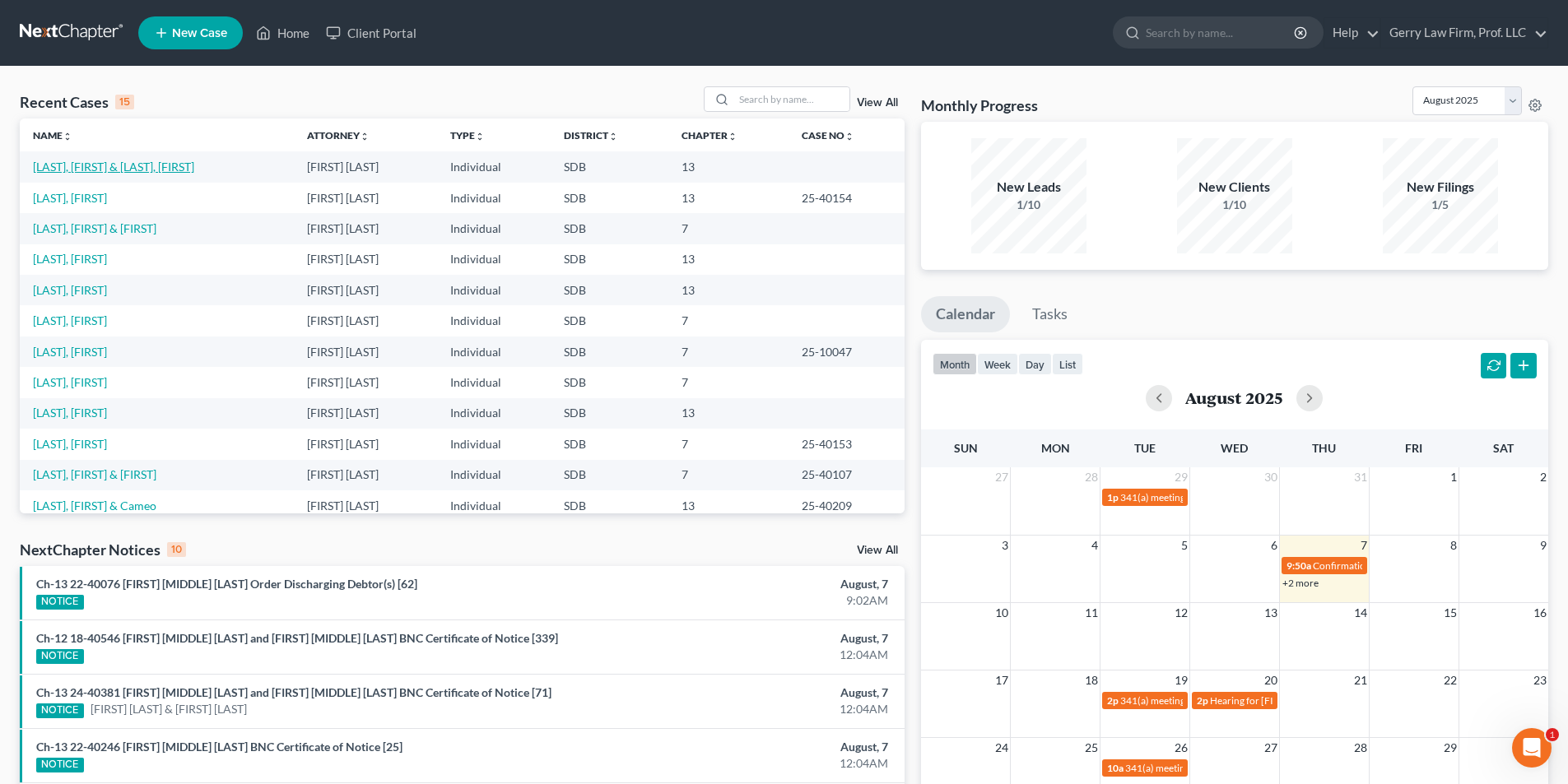 click on "[LAST], [FIRST] & [LAST], [FIRST]" at bounding box center (114, 166) 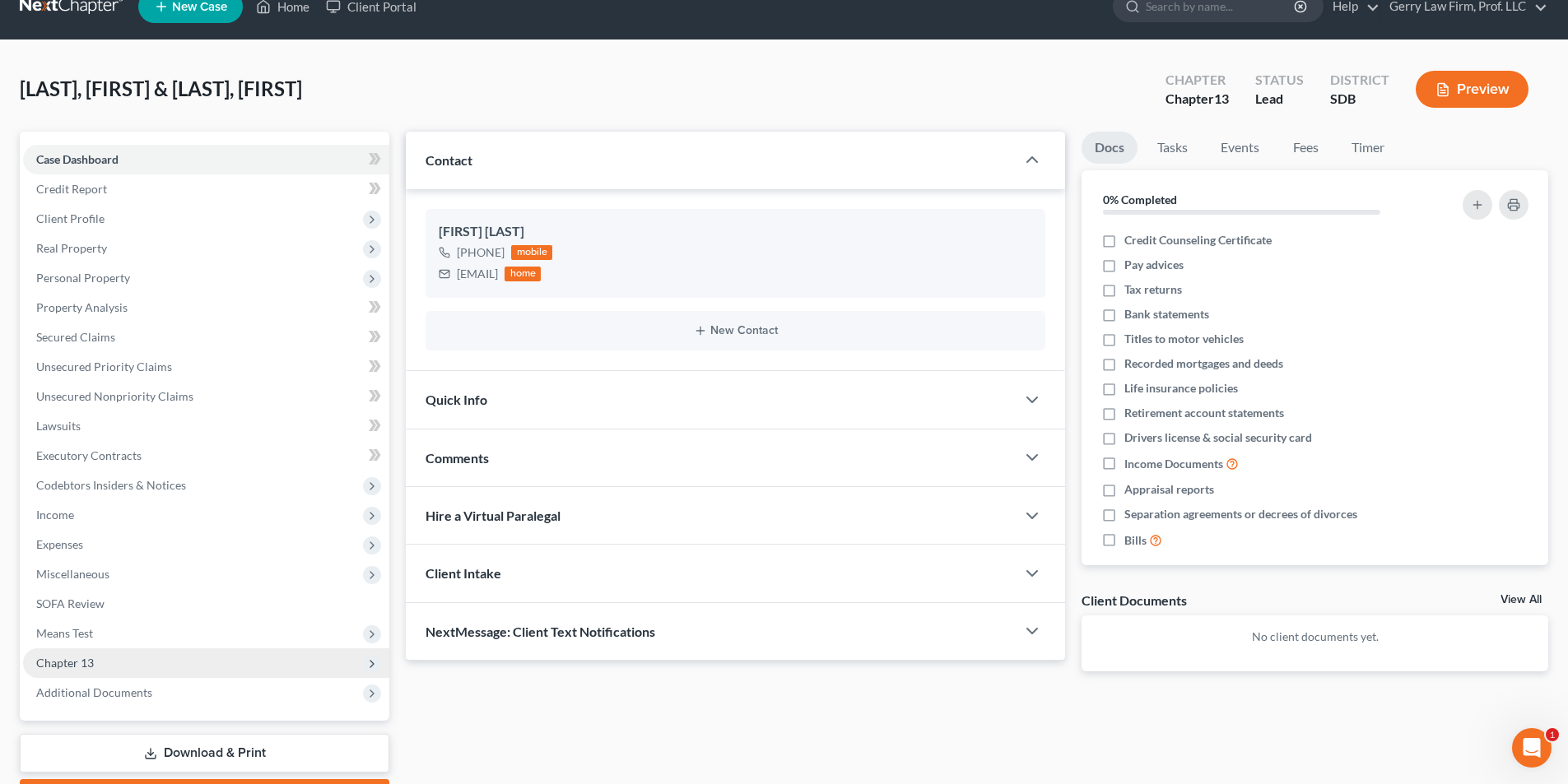 scroll, scrollTop: 120, scrollLeft: 0, axis: vertical 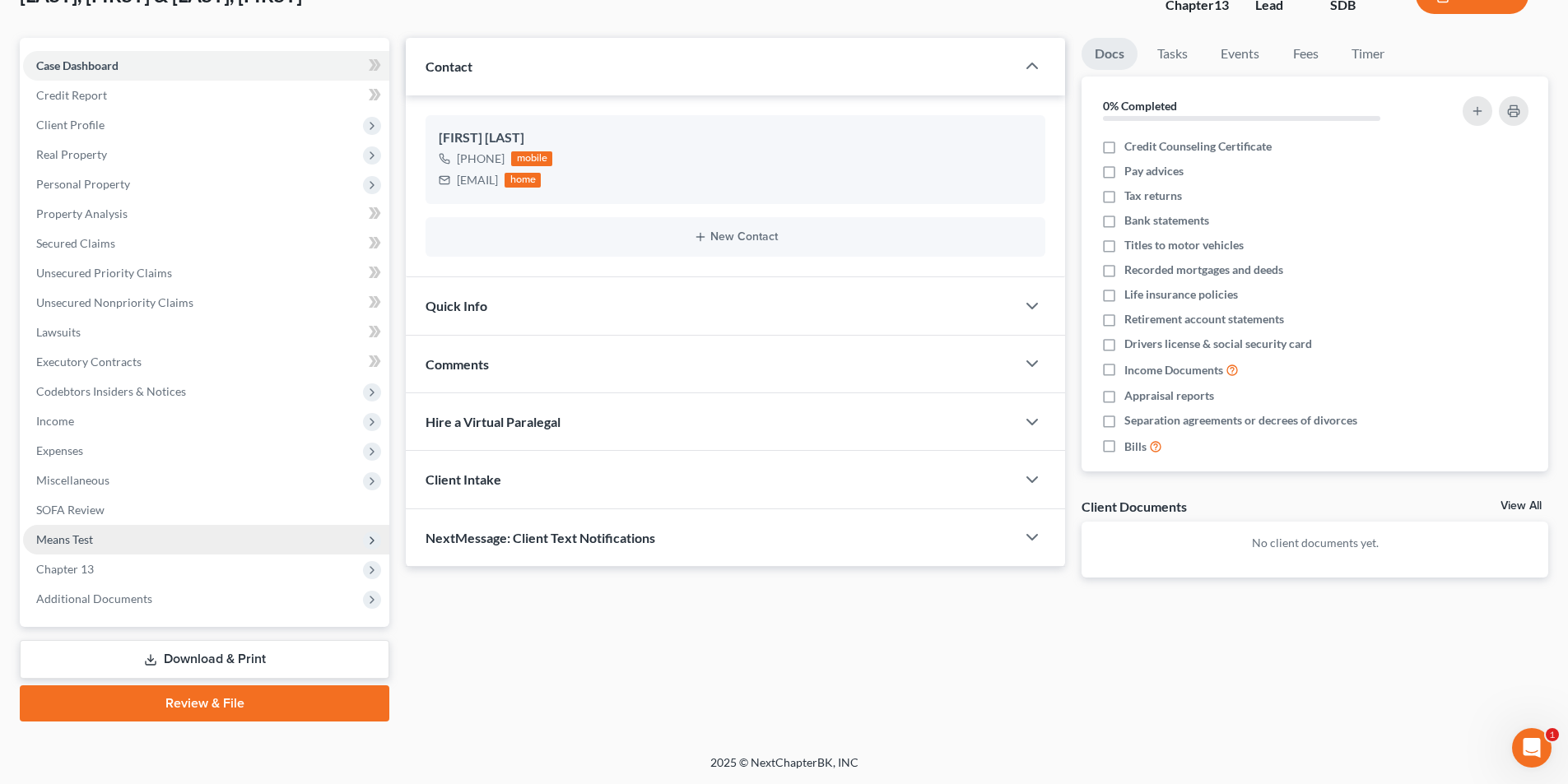 click on "Means Test" at bounding box center (64, 539) 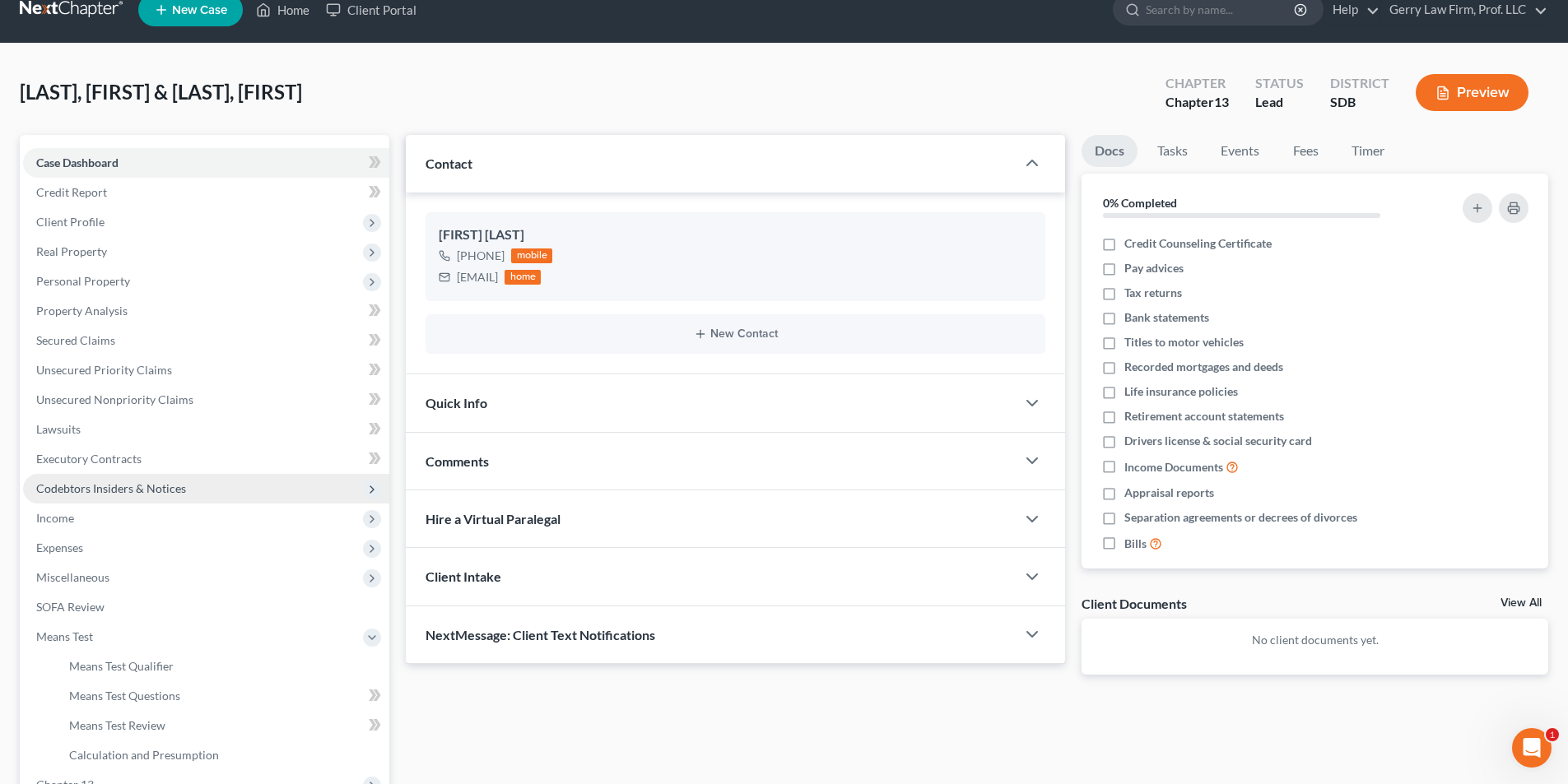 scroll, scrollTop: 0, scrollLeft: 0, axis: both 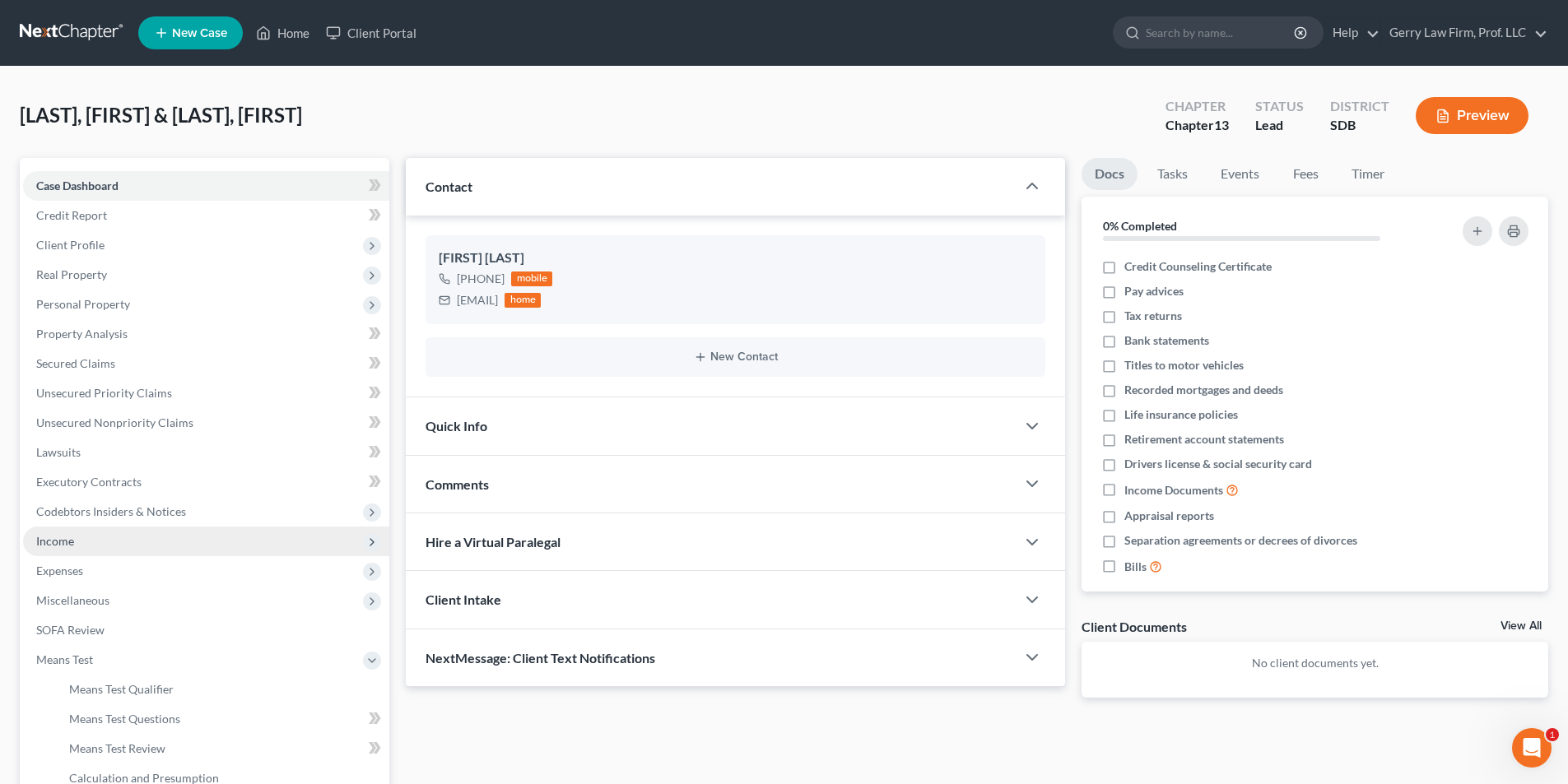 click on "Income" at bounding box center [55, 540] 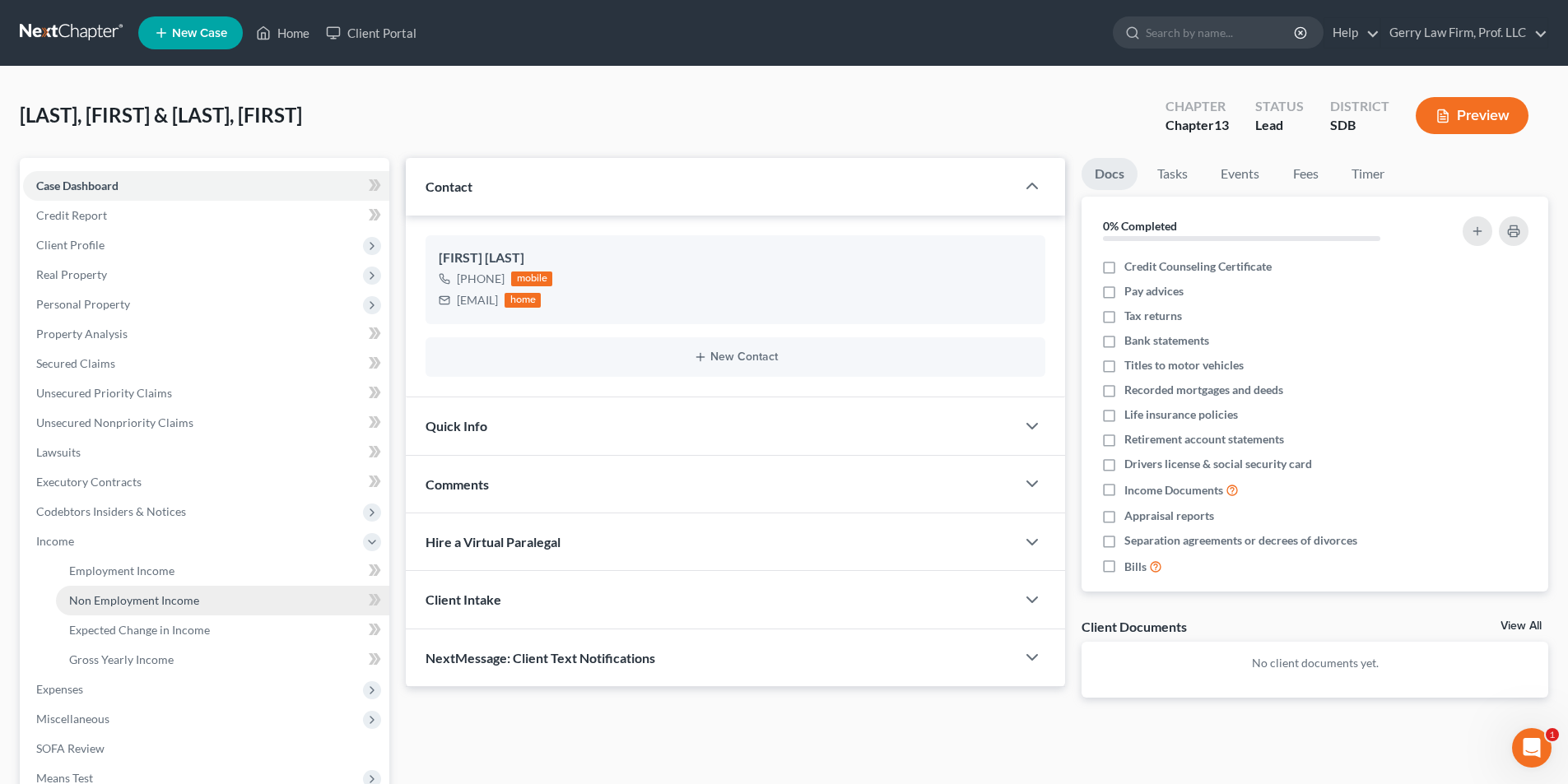click on "Non Employment Income" at bounding box center (134, 600) 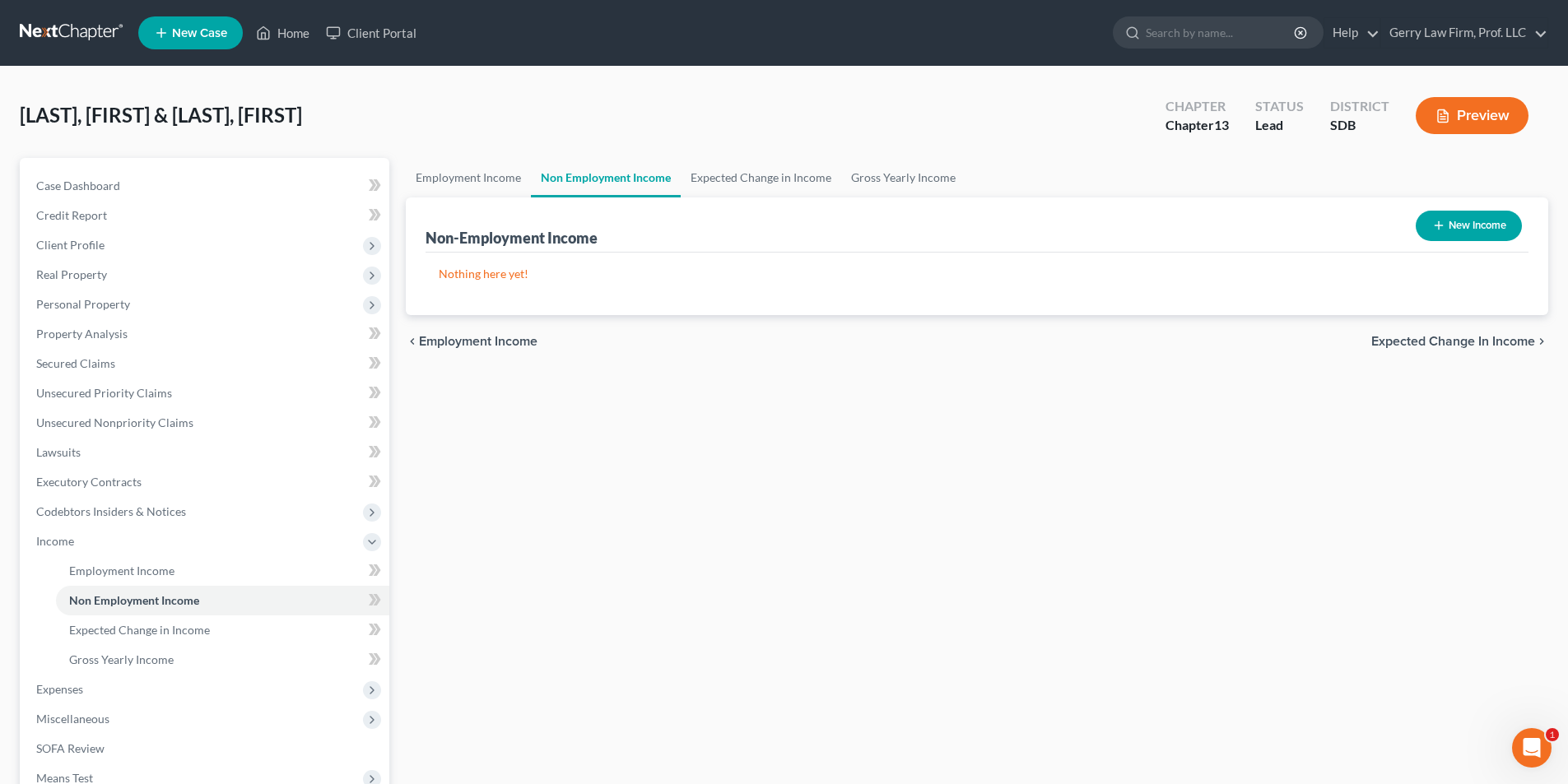 click on "New Income" at bounding box center (1468, 225) 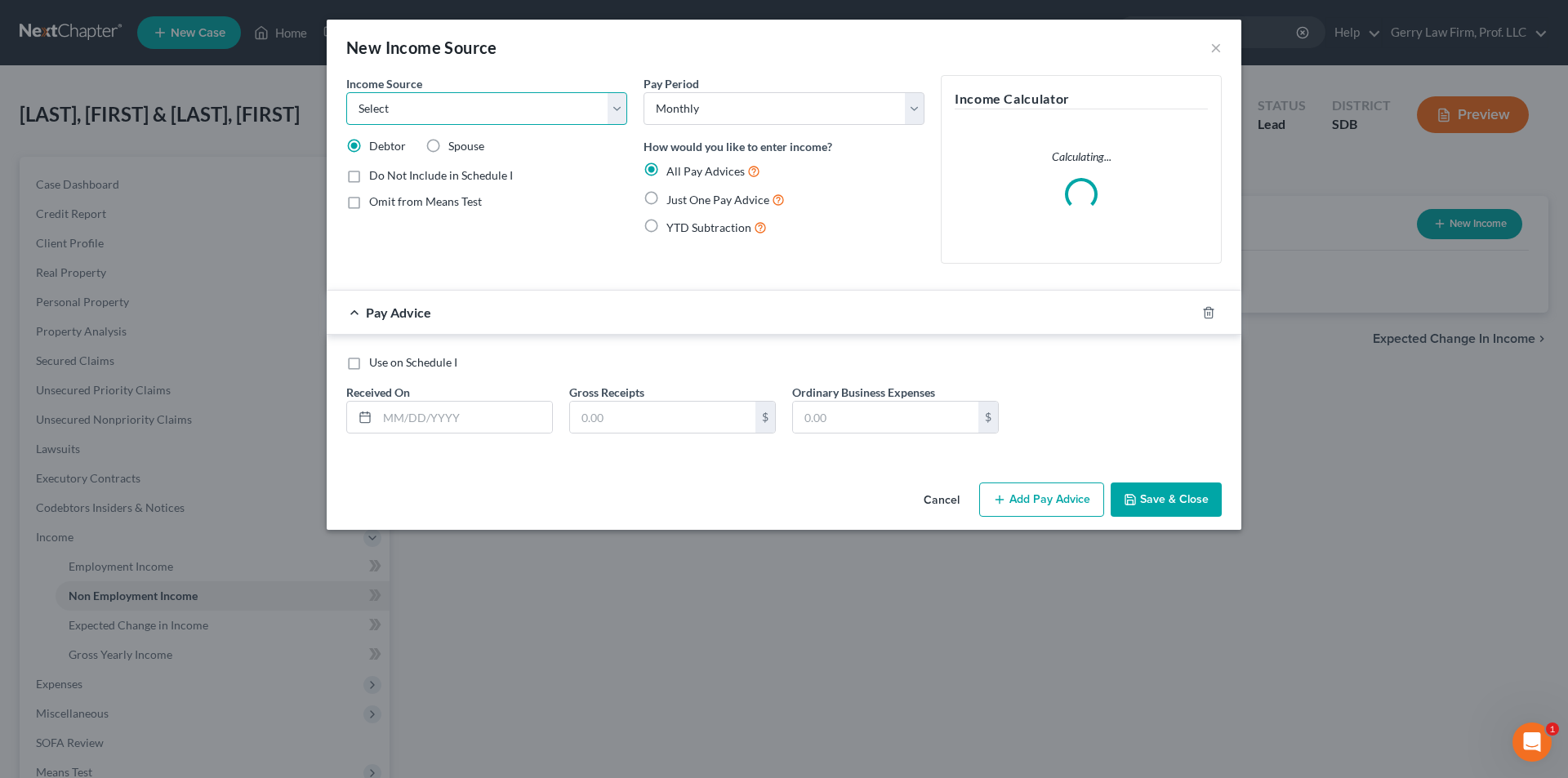 click on "Select Unemployment Disability (from employer) Pension Retirement Social Security / Social Security Disability Other Government Assistance Interests, Dividends or Royalties Child / Family Support Contributions to Household Property / Rental Business, Professional or Farm Alimony / Maintenance Payments Military Disability Benefits Other Monthly Income" at bounding box center (487, 109) 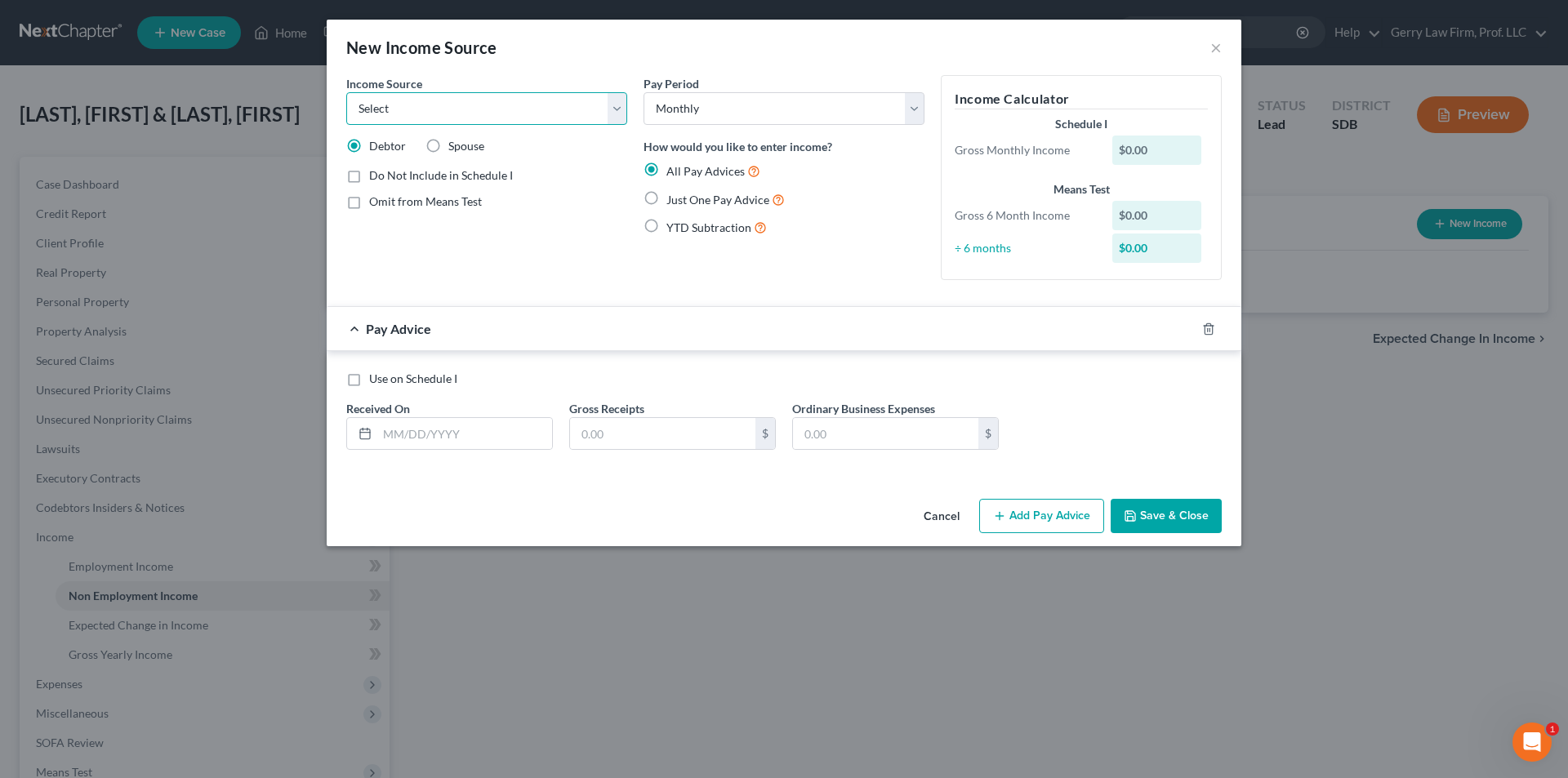 select on "13" 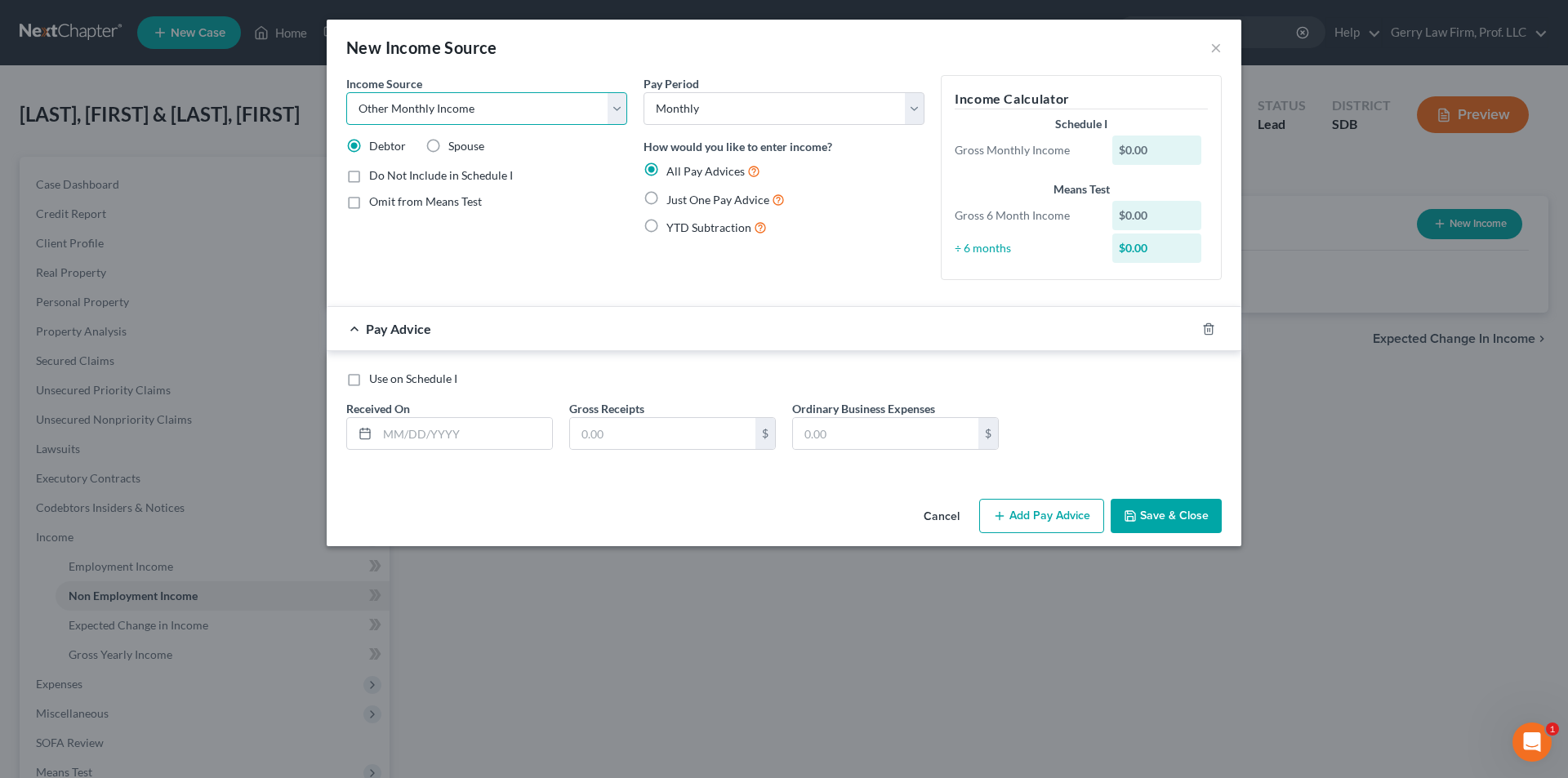 click on "Select Unemployment Disability (from employer) Pension Retirement Social Security / Social Security Disability Other Government Assistance Interests, Dividends or Royalties Child / Family Support Contributions to Household Property / Rental Business, Professional or Farm Alimony / Maintenance Payments Military Disability Benefits Other Monthly Income" at bounding box center (487, 109) 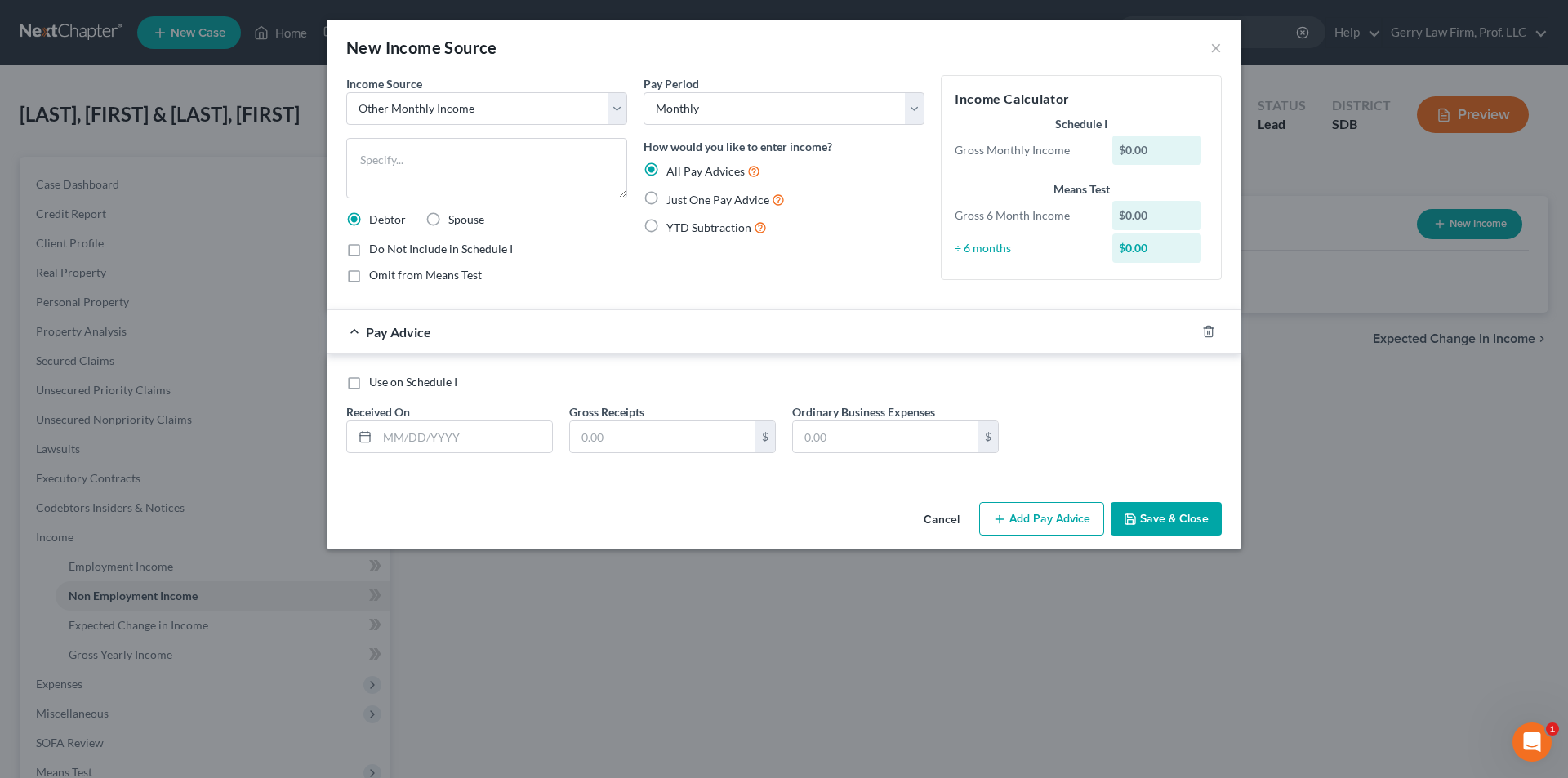 click on "Spouse" at bounding box center [466, 220] 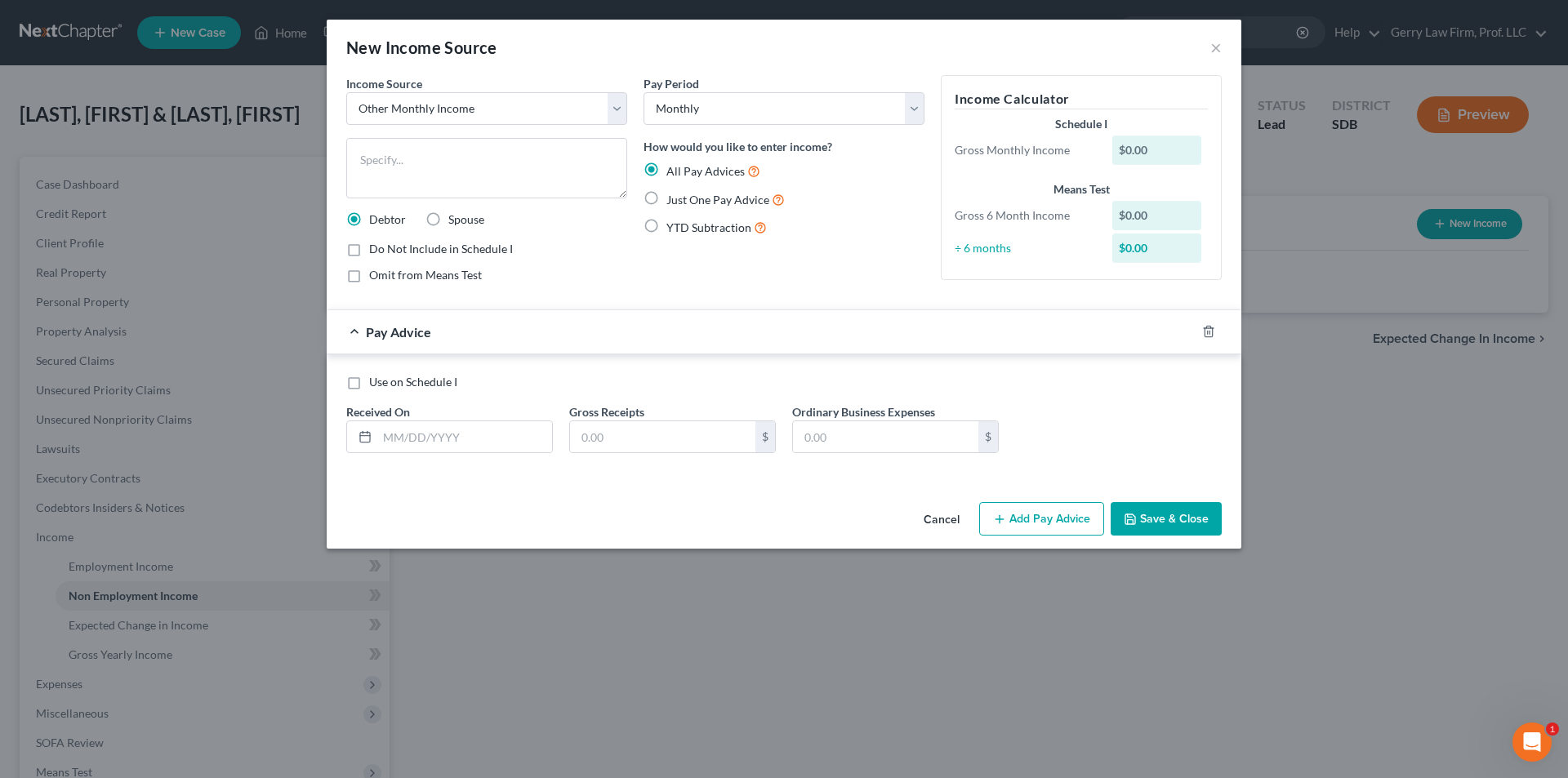 click on "Spouse" at bounding box center [460, 216] 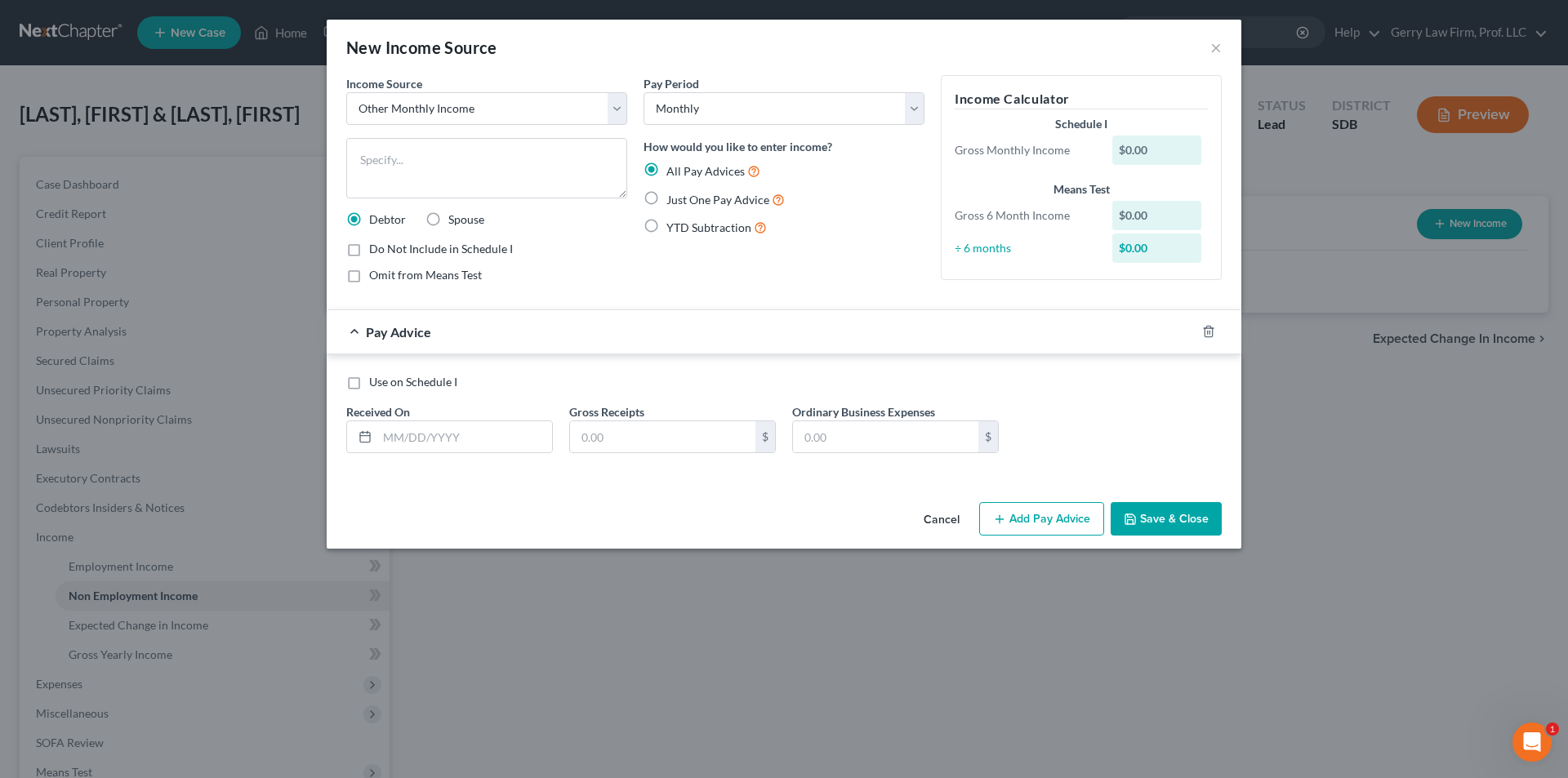 radio on "true" 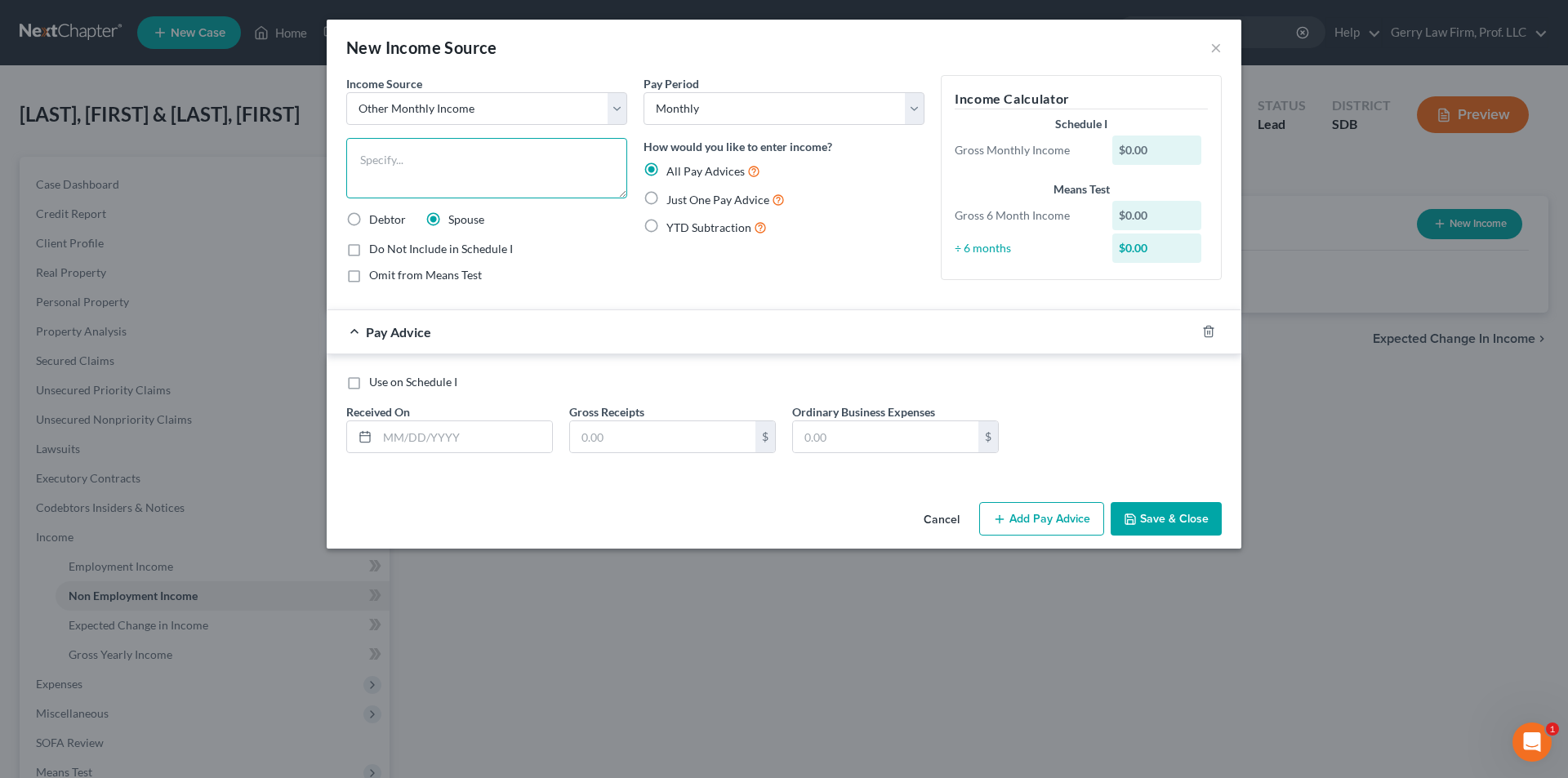 click at bounding box center (487, 168) 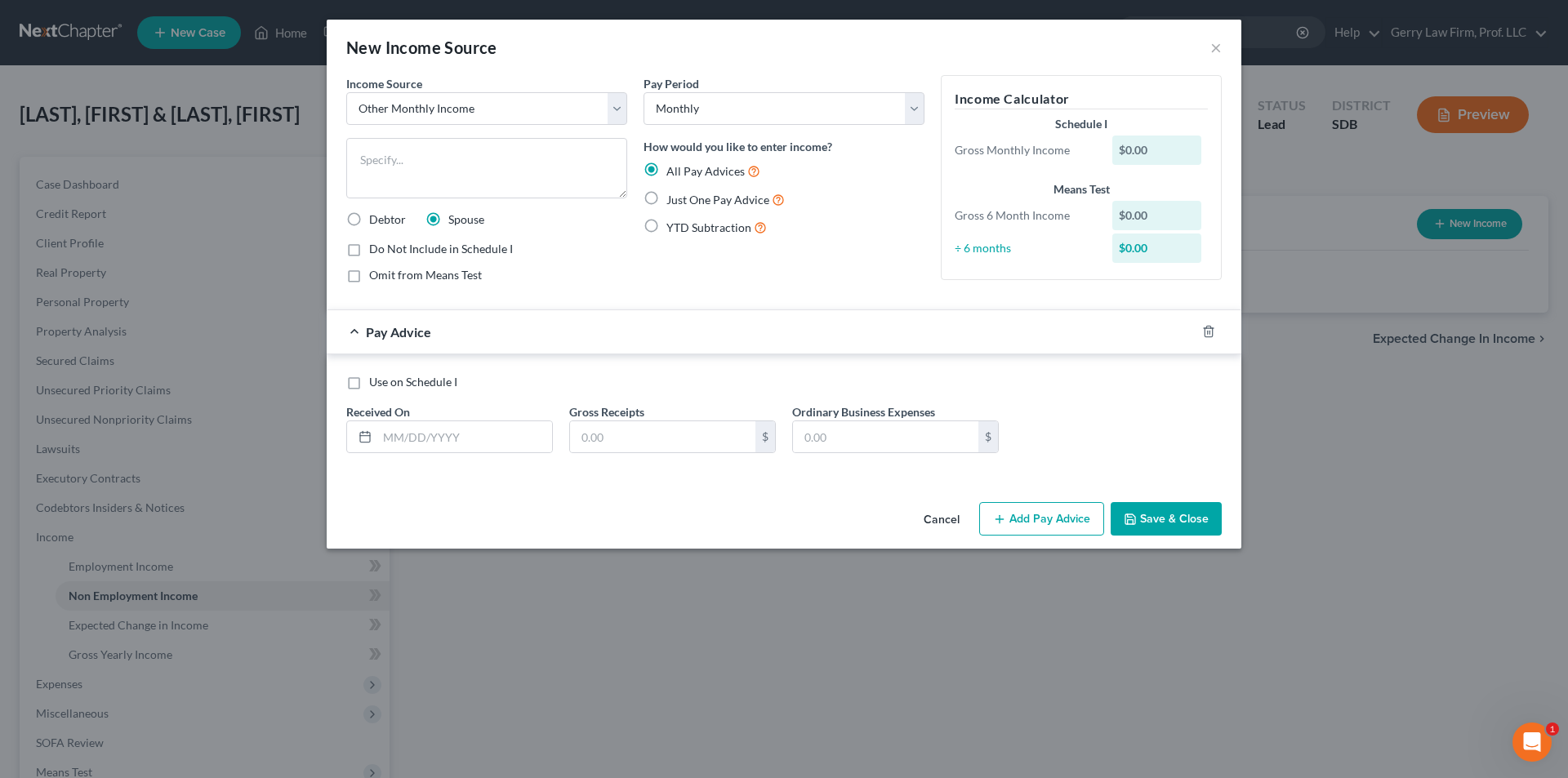 click on "Just One Pay Advice" at bounding box center [725, 199] 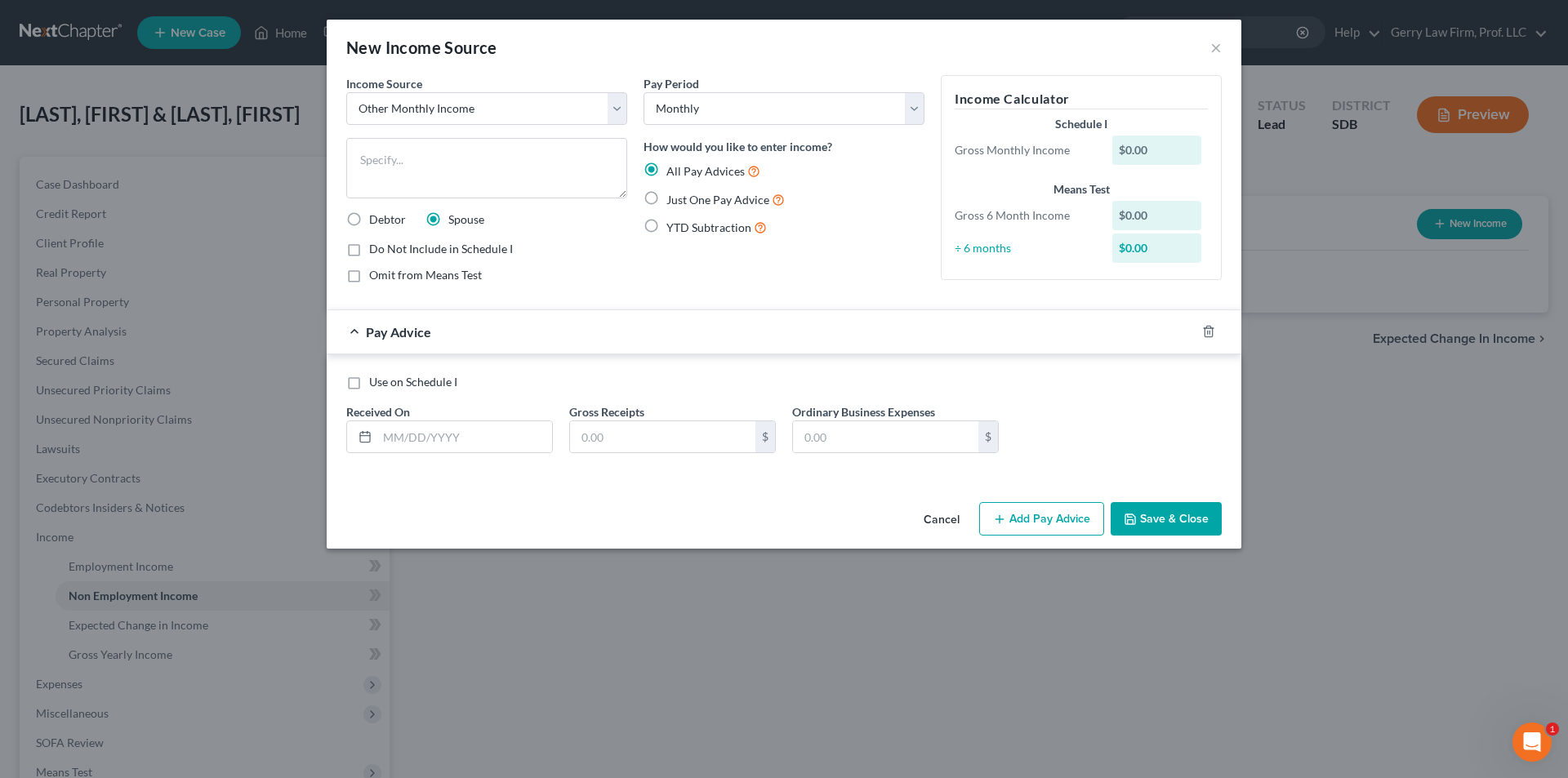 click on "Just One Pay Advice" at bounding box center (678, 195) 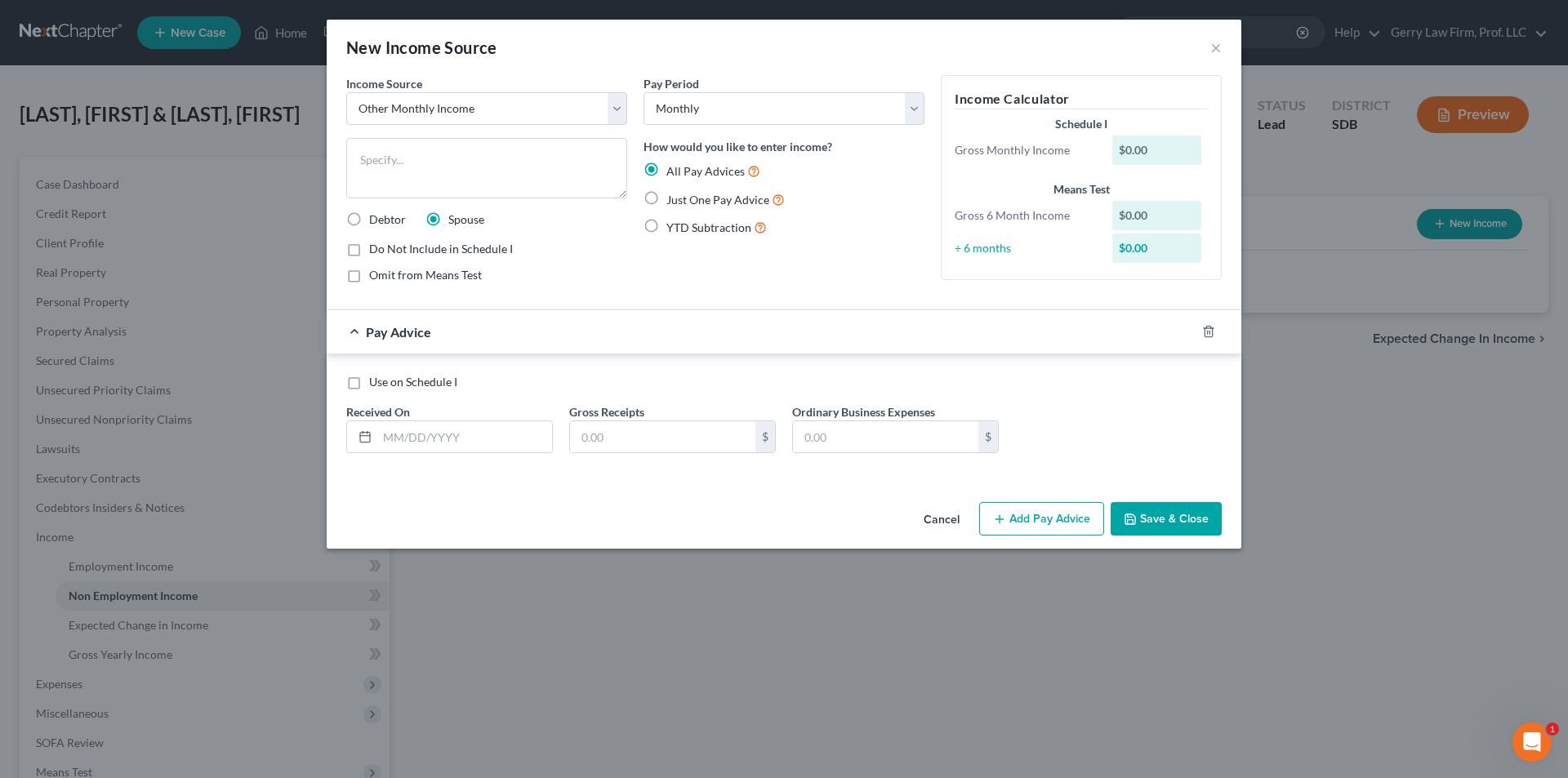 radio on "true" 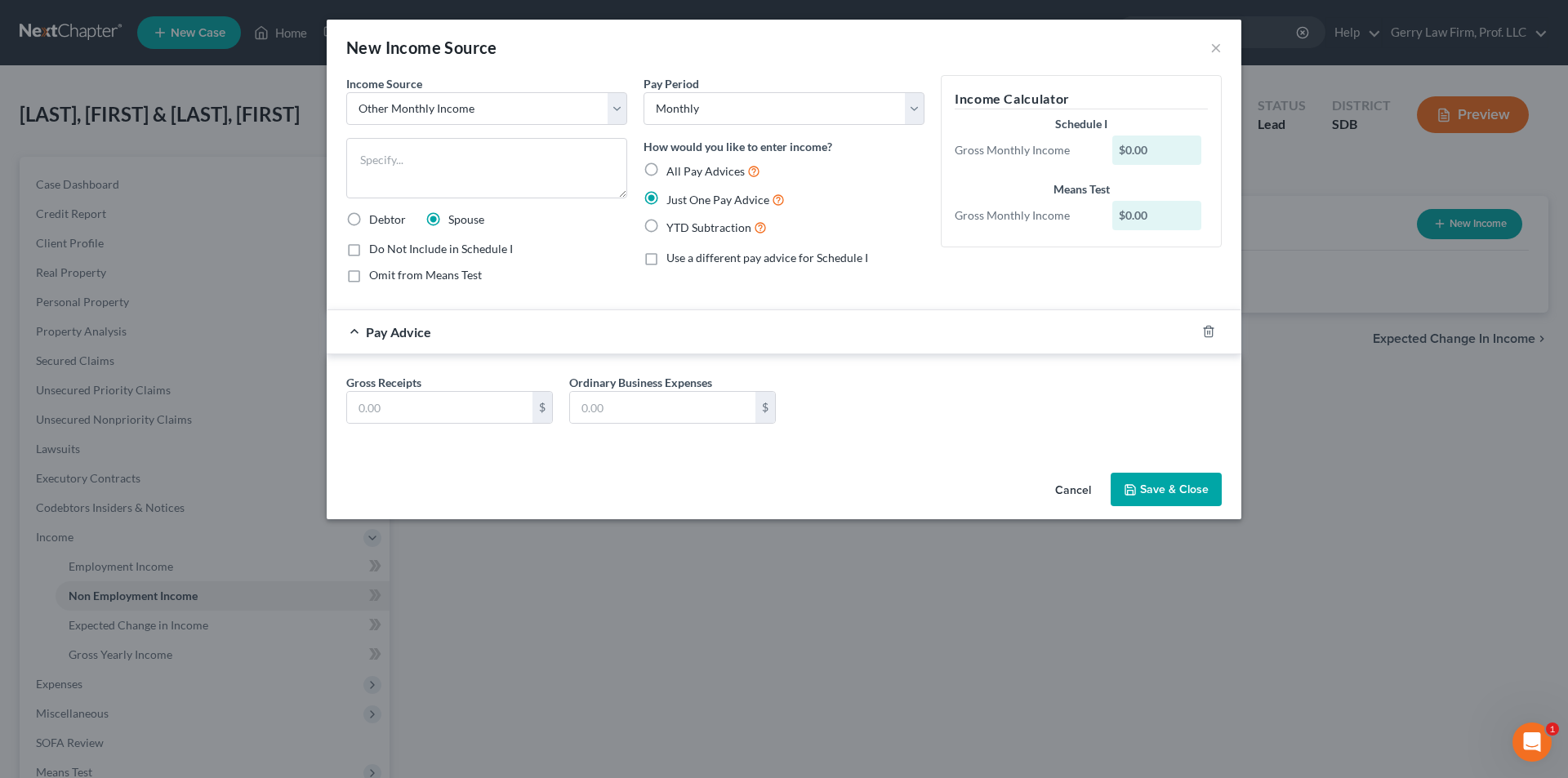 click on "Cancel" at bounding box center (1073, 491) 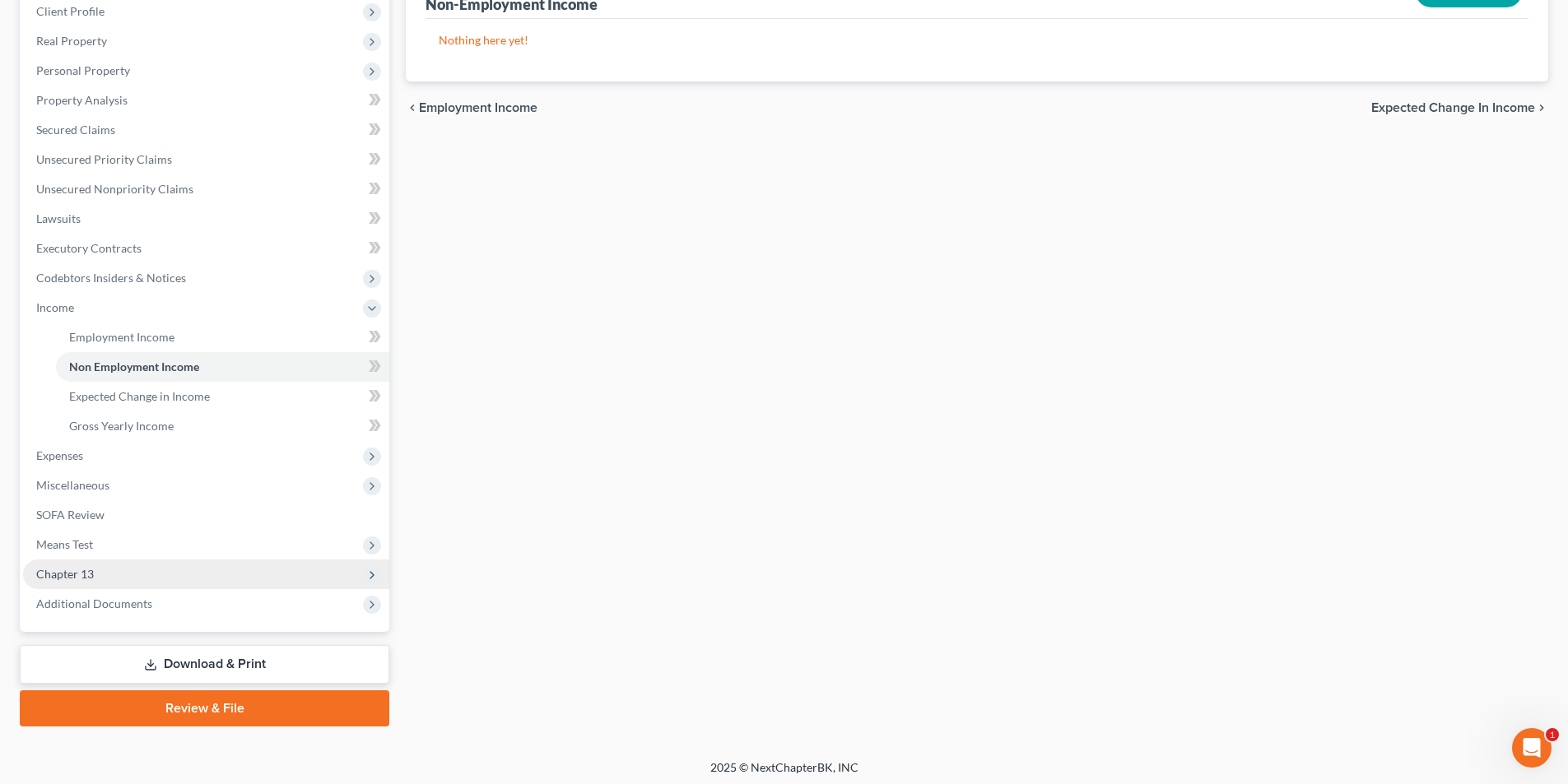 scroll, scrollTop: 239, scrollLeft: 0, axis: vertical 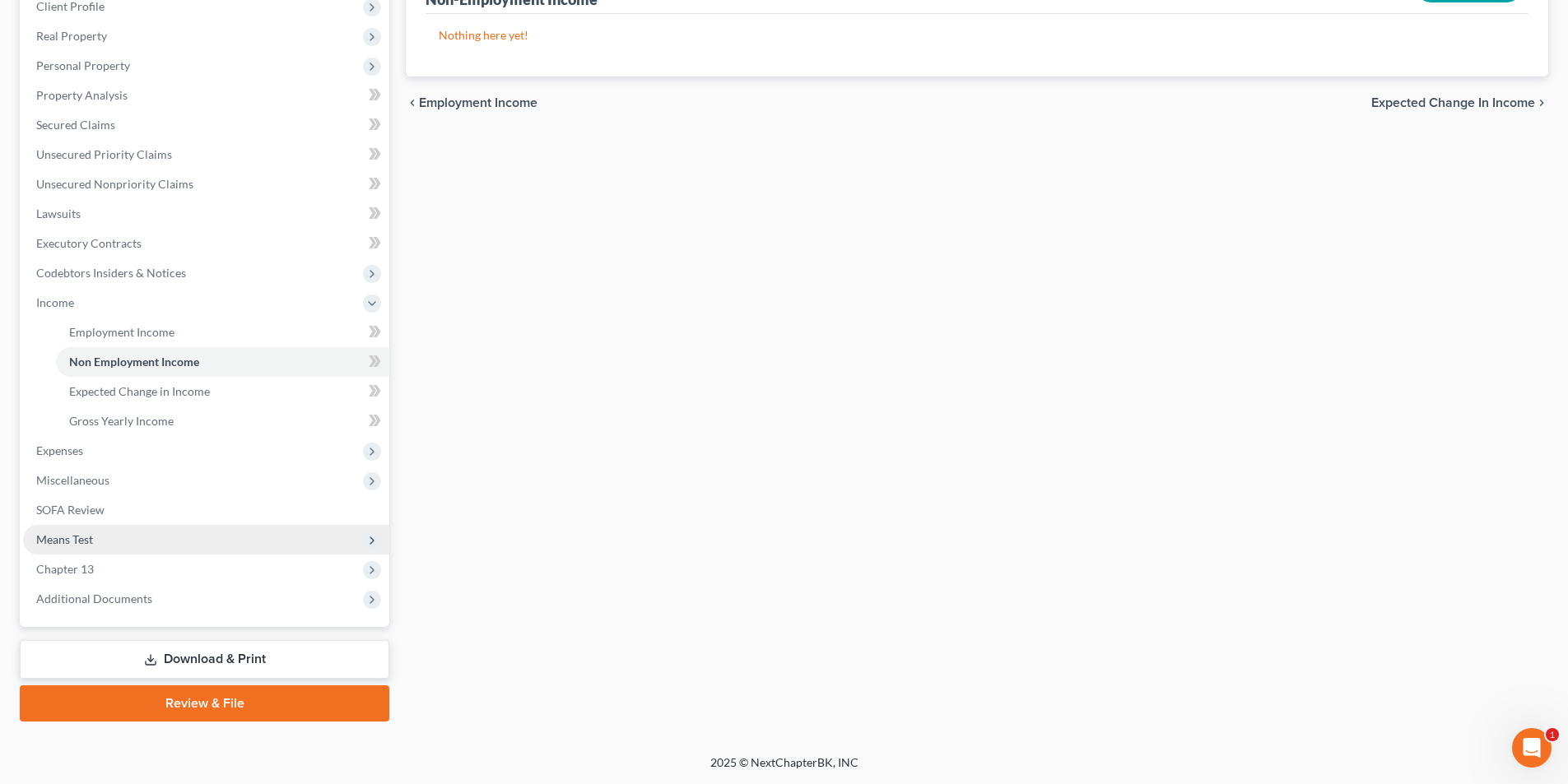 click on "Means Test" at bounding box center (64, 539) 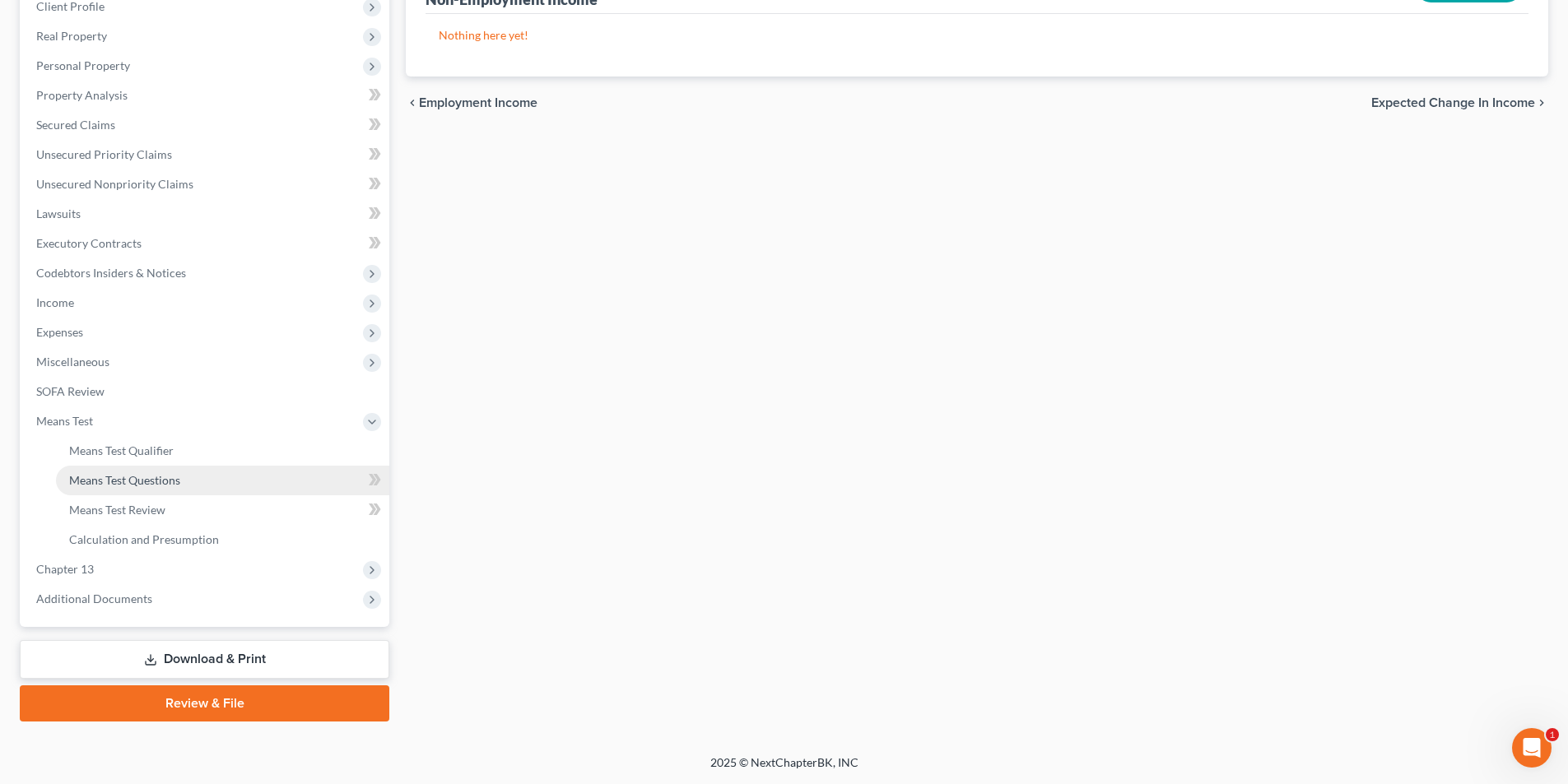 click on "Means Test Questions" at bounding box center (124, 480) 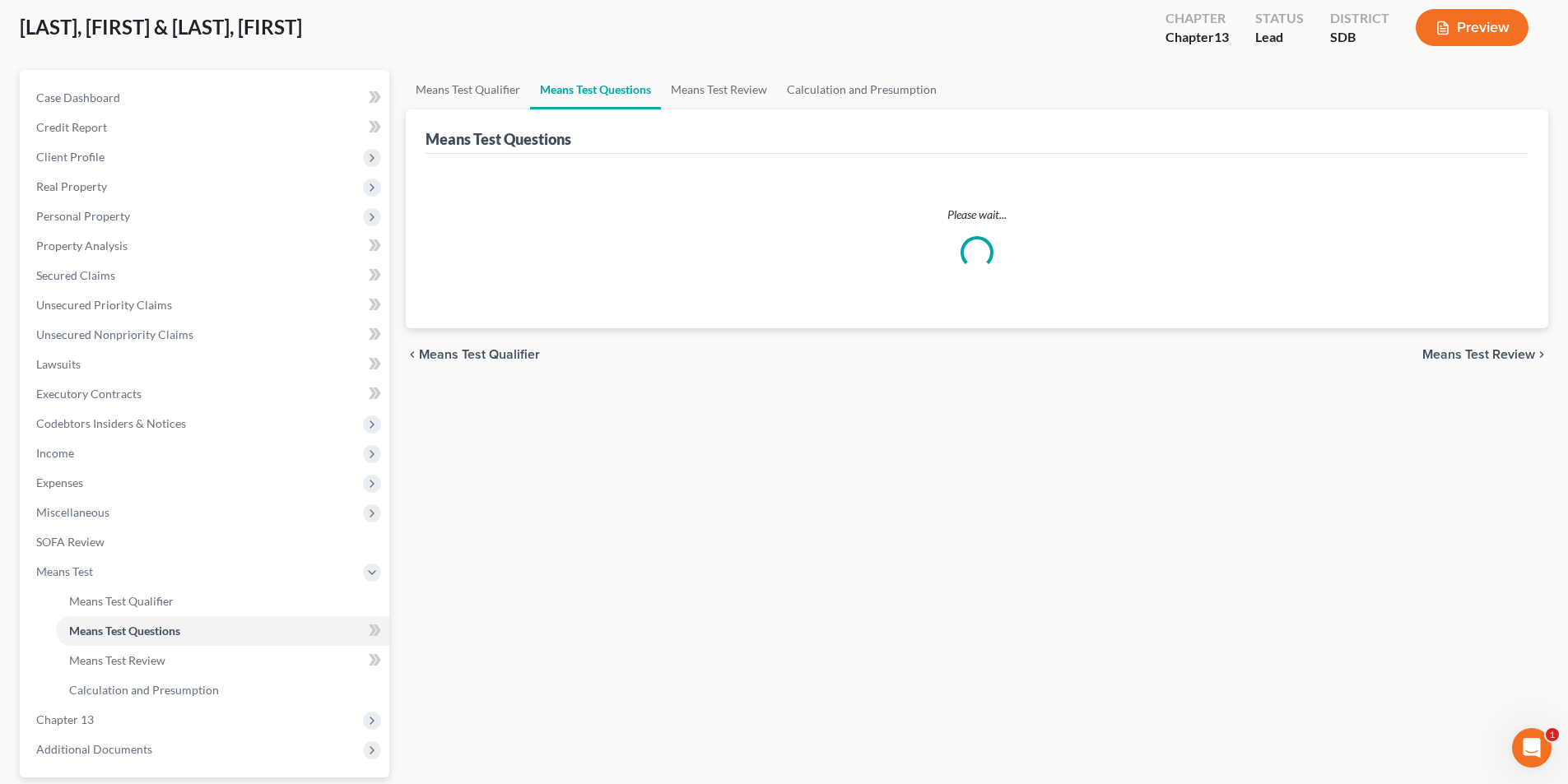 scroll, scrollTop: 0, scrollLeft: 0, axis: both 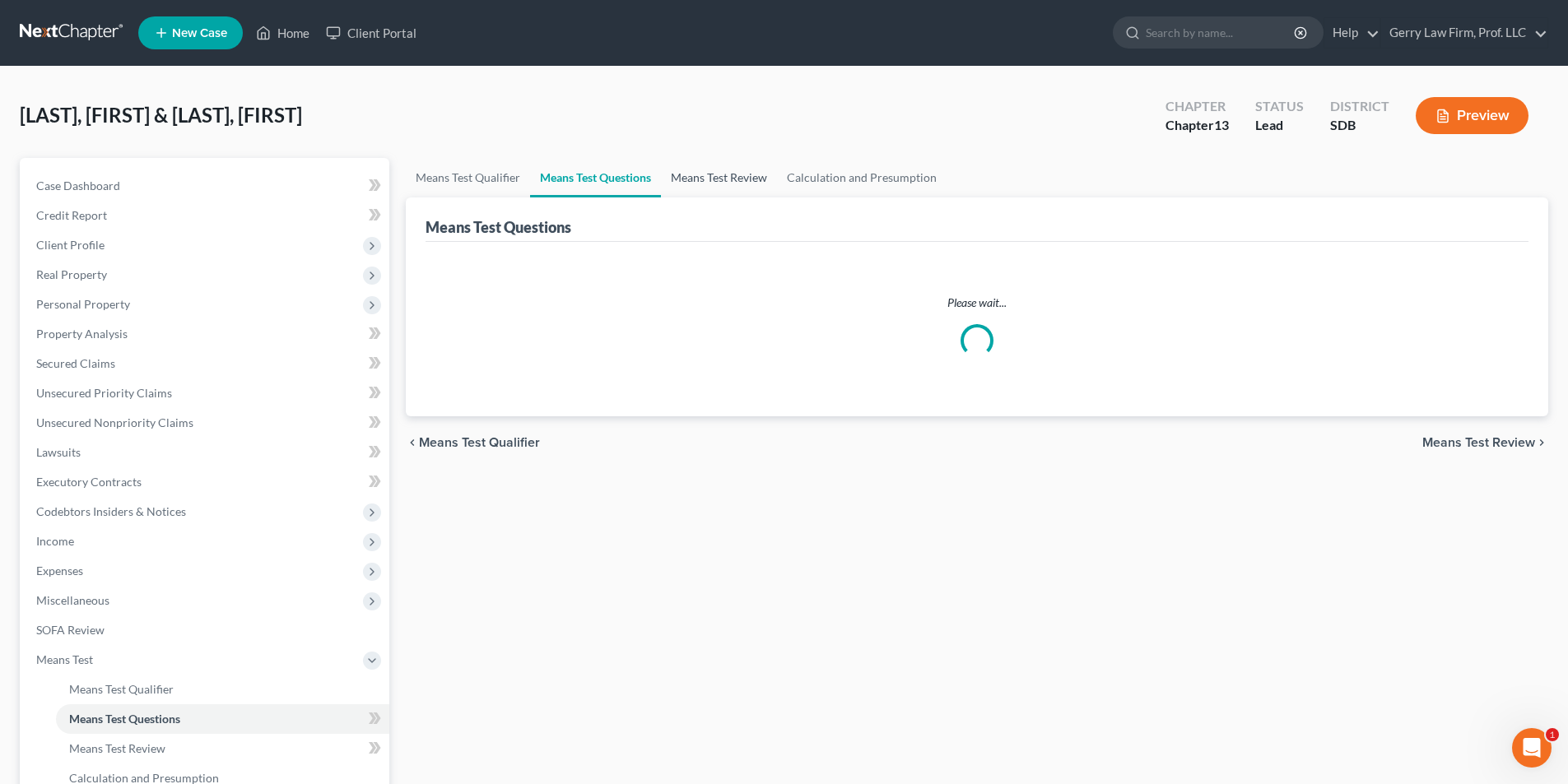 click on "Means Test Review" at bounding box center (719, 178) 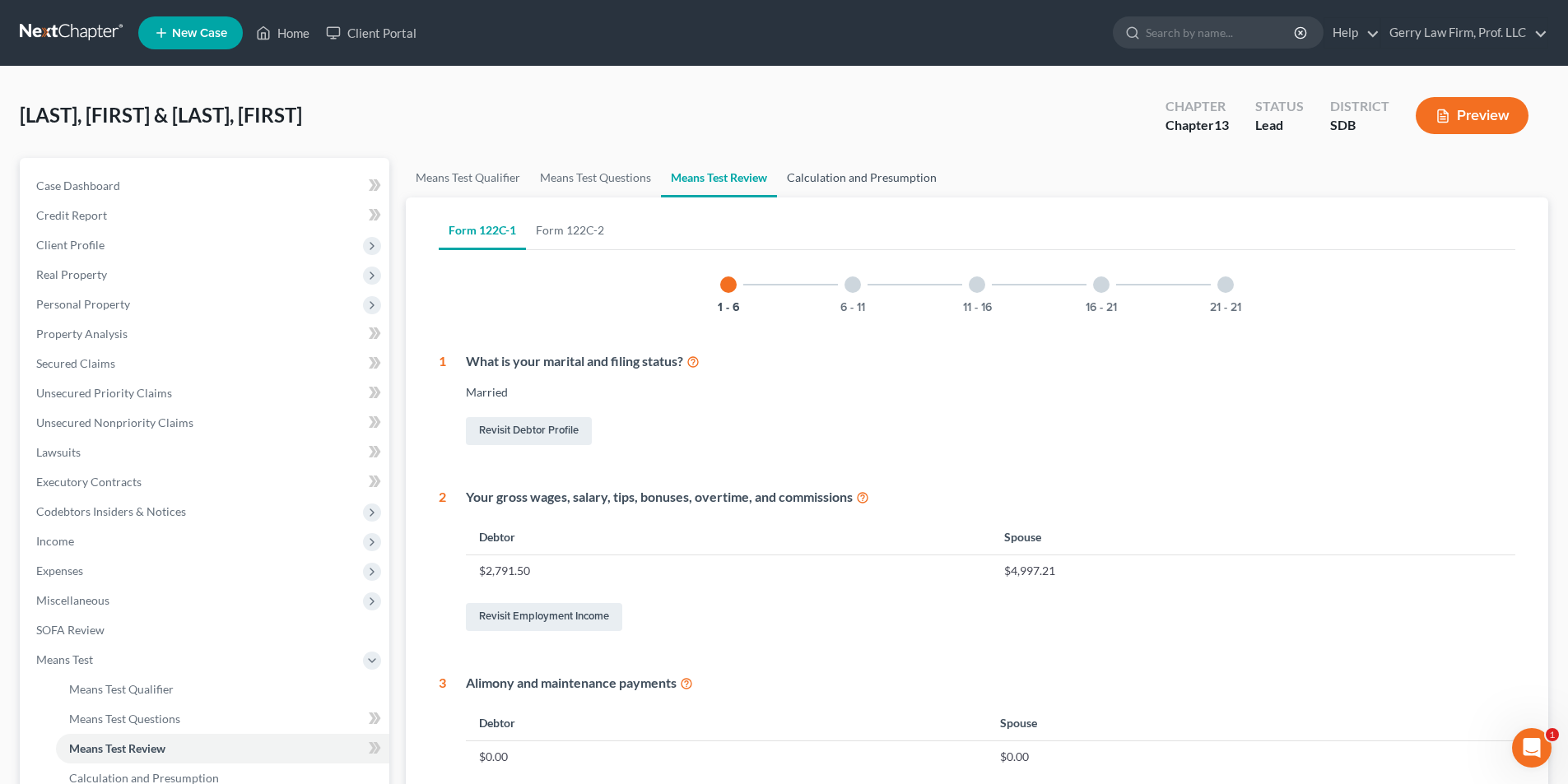 click on "Calculation and Presumption" at bounding box center [862, 178] 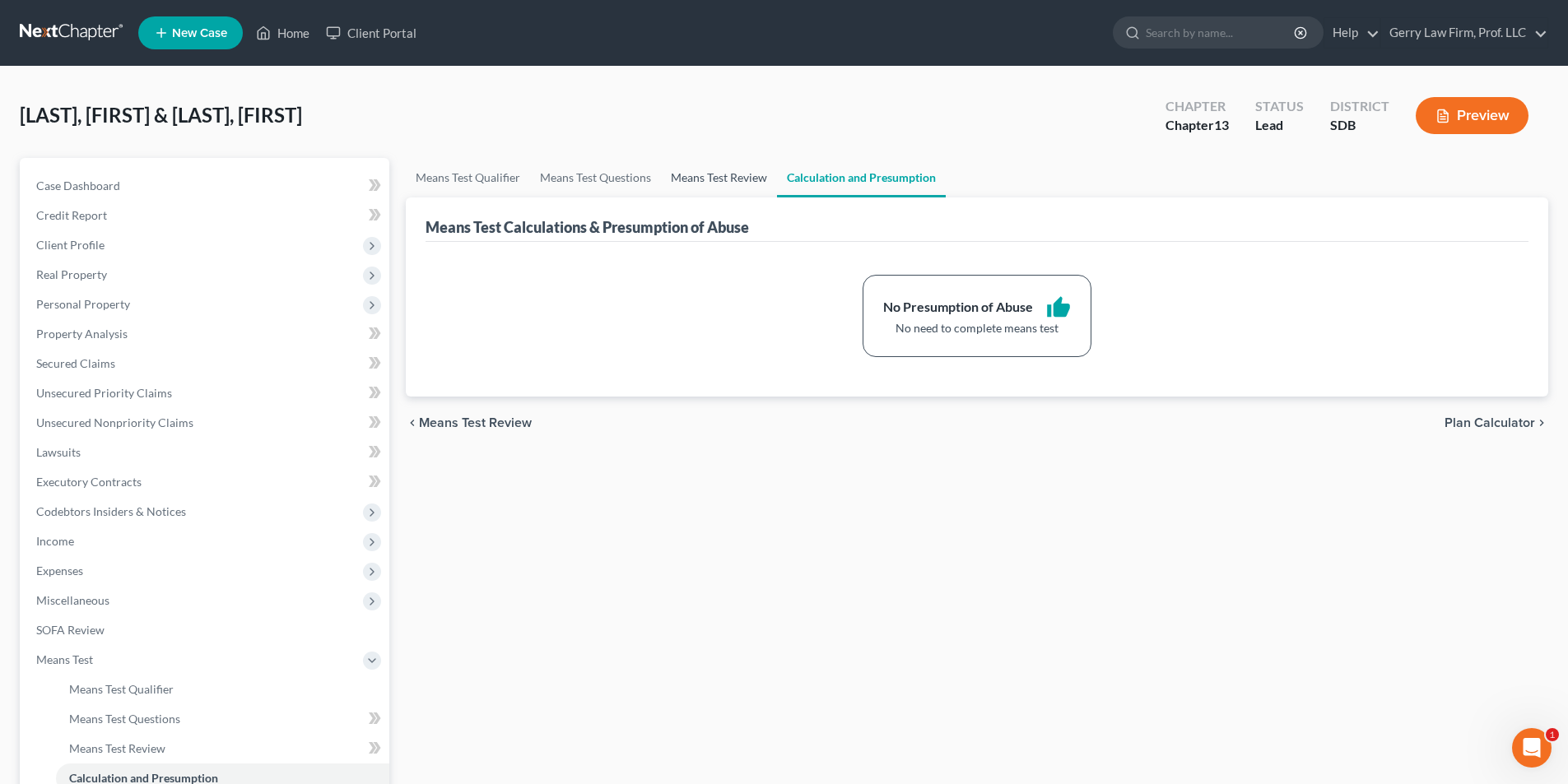 click on "Means Test Review" at bounding box center (719, 178) 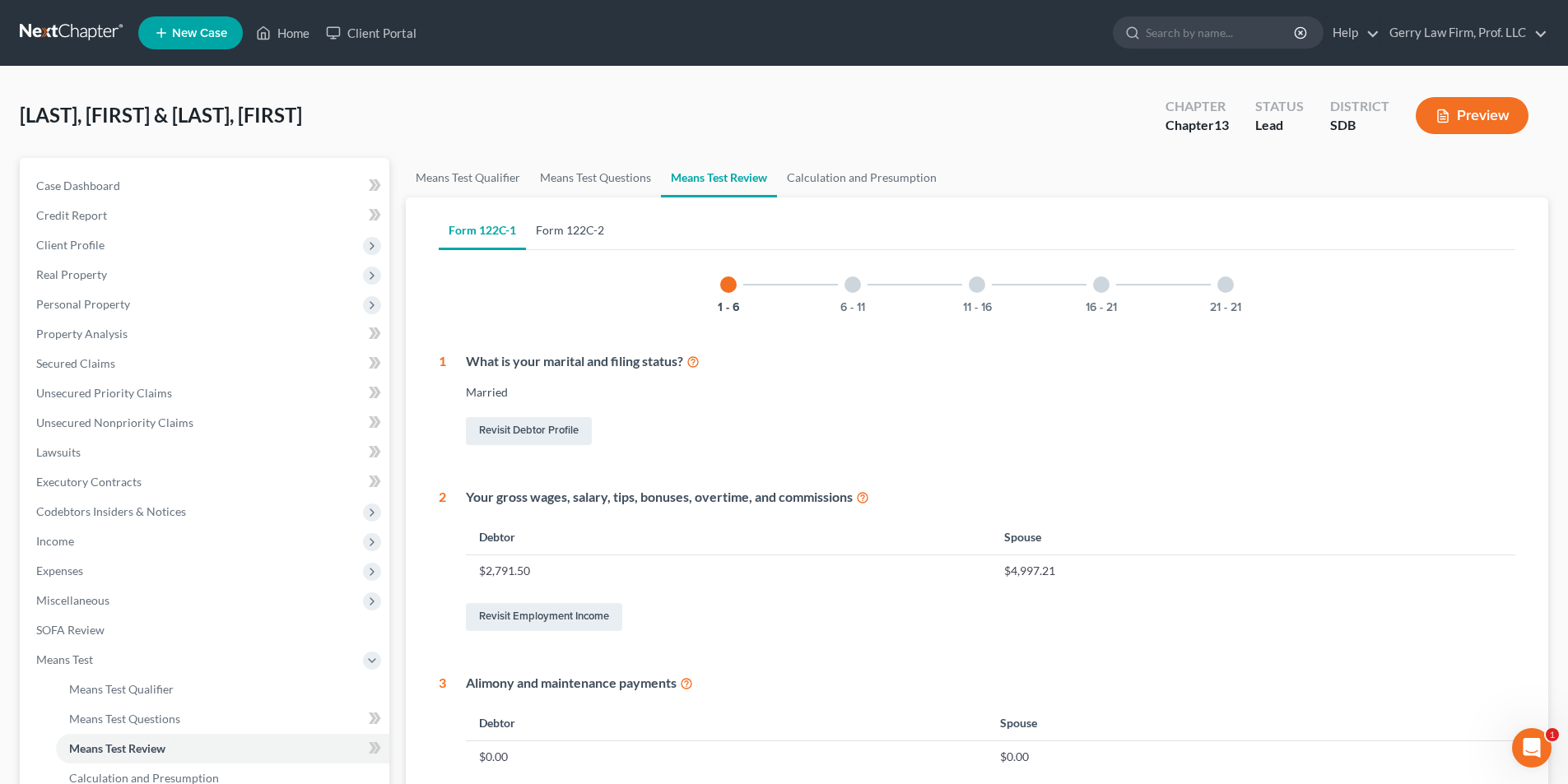 click on "Form 122C-2" at bounding box center [570, 230] 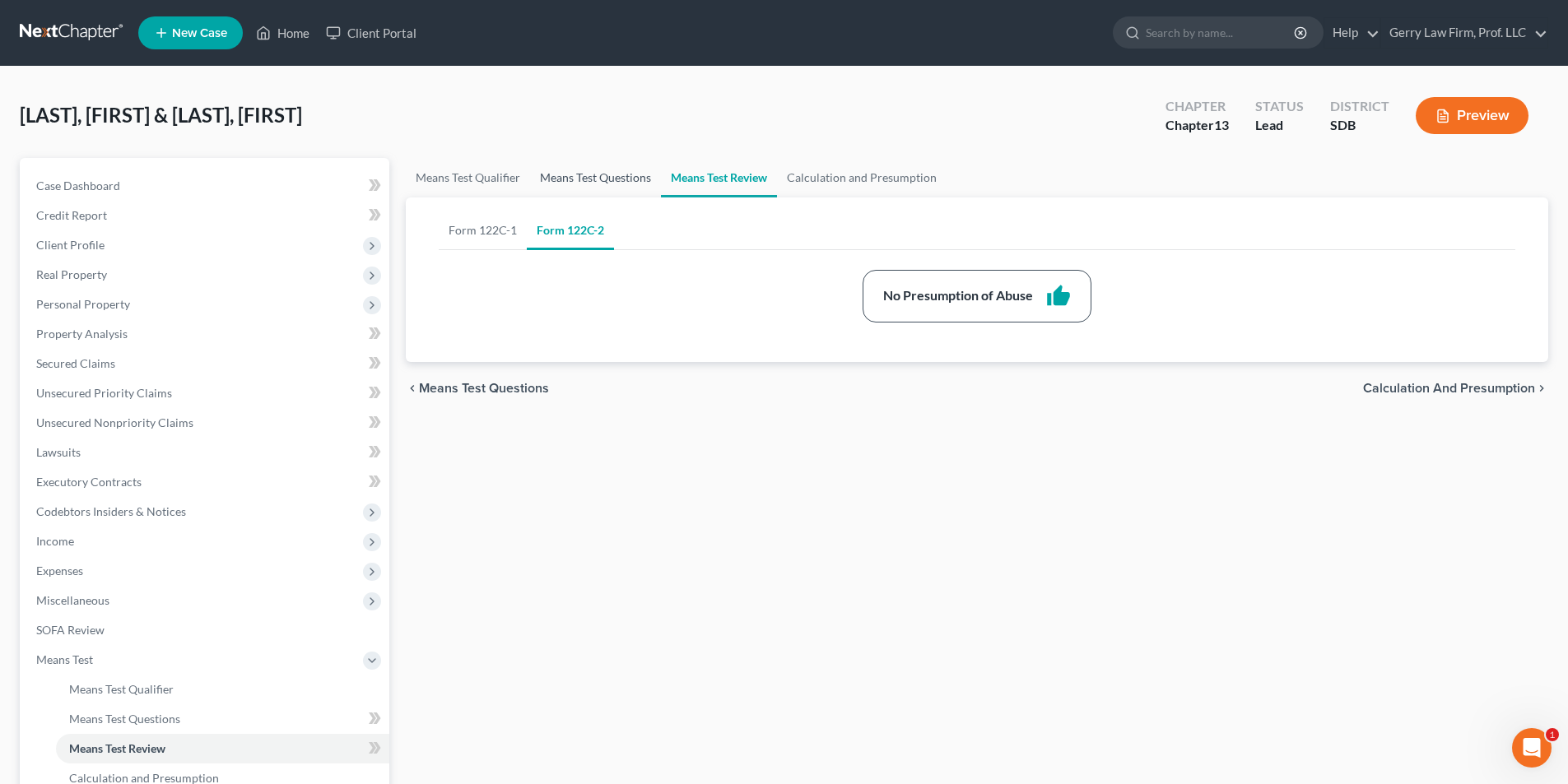 click on "Means Test Questions" at bounding box center [595, 178] 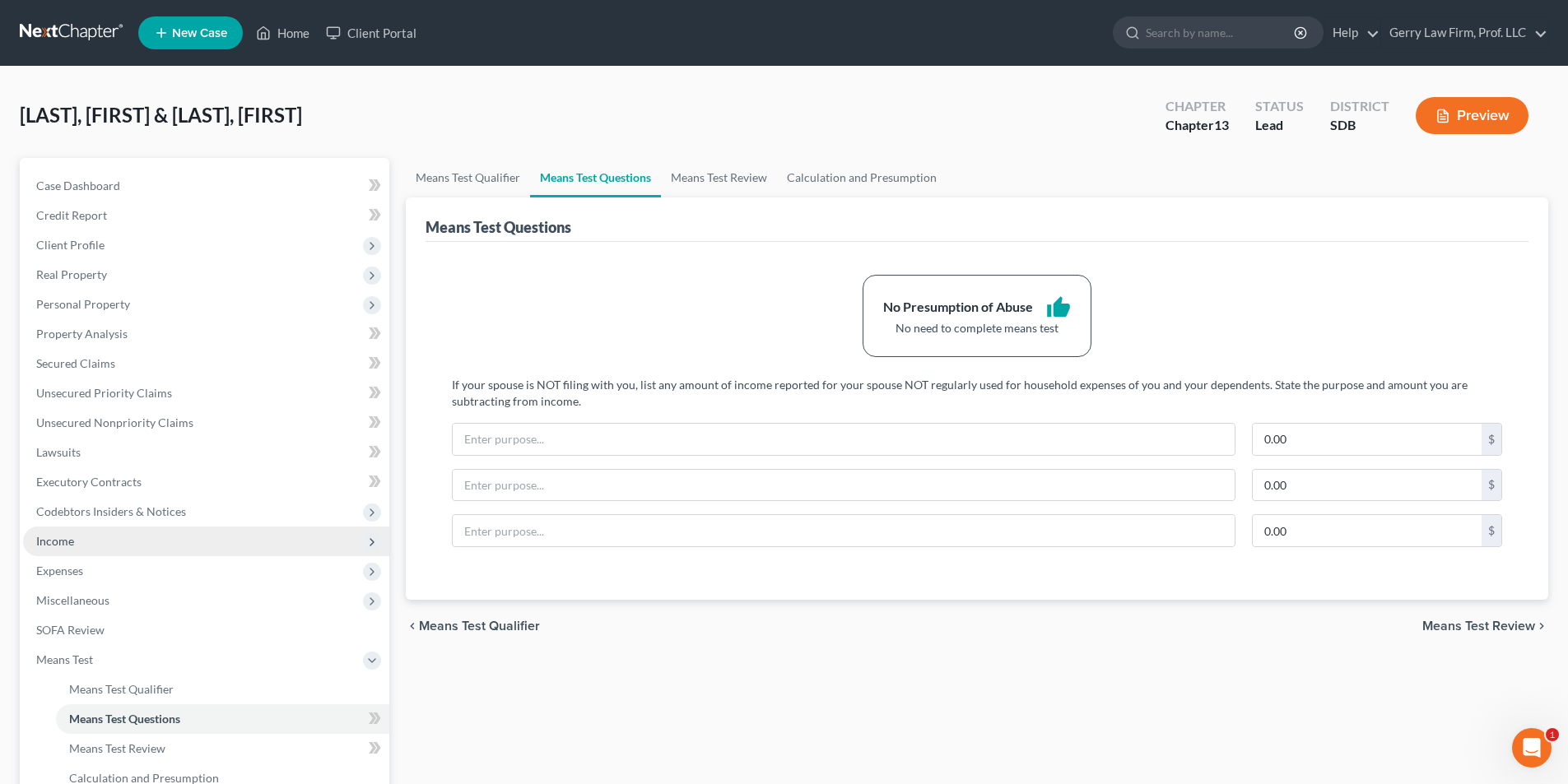 click on "Income" at bounding box center [55, 540] 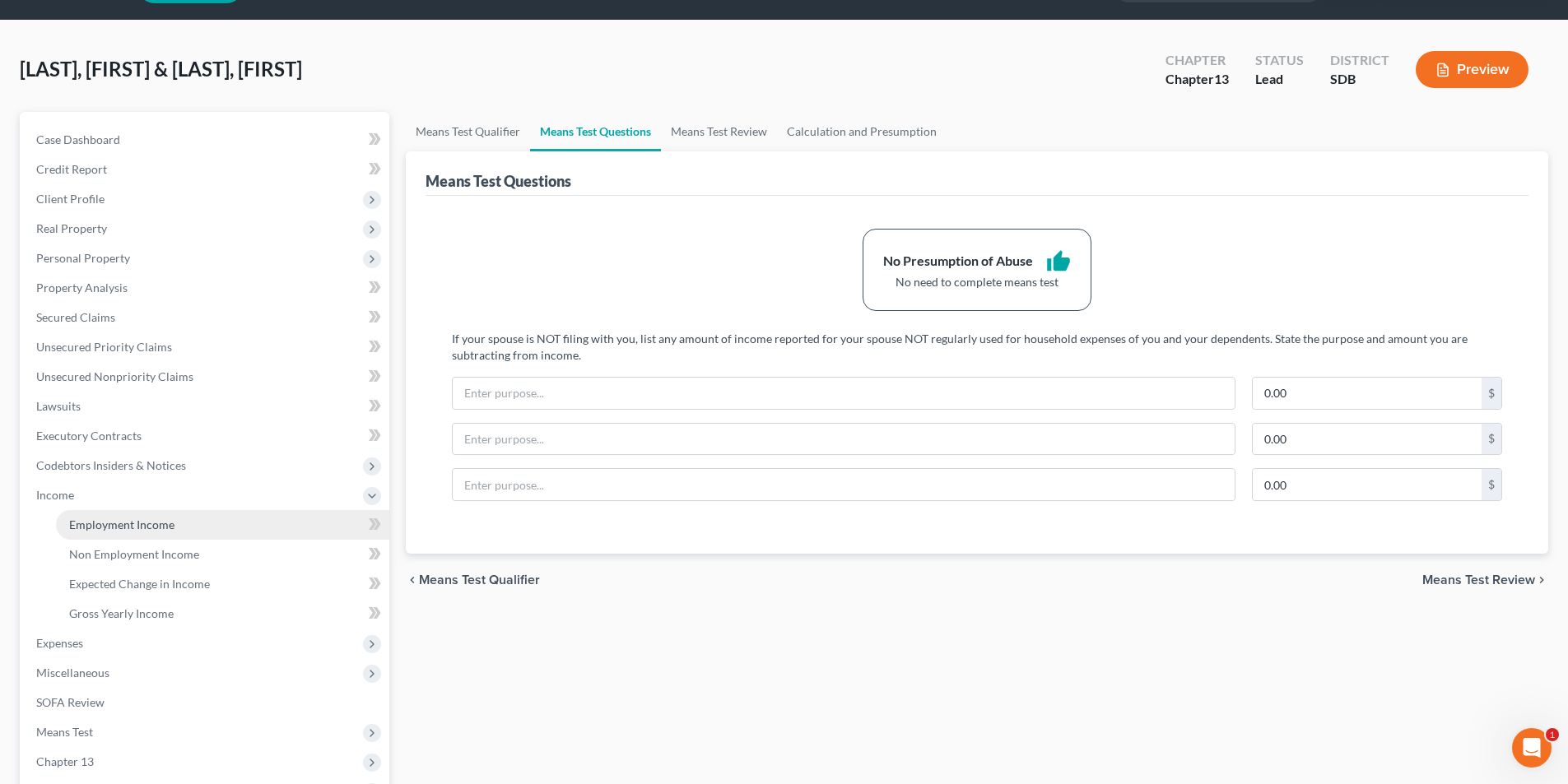 scroll, scrollTop: 239, scrollLeft: 0, axis: vertical 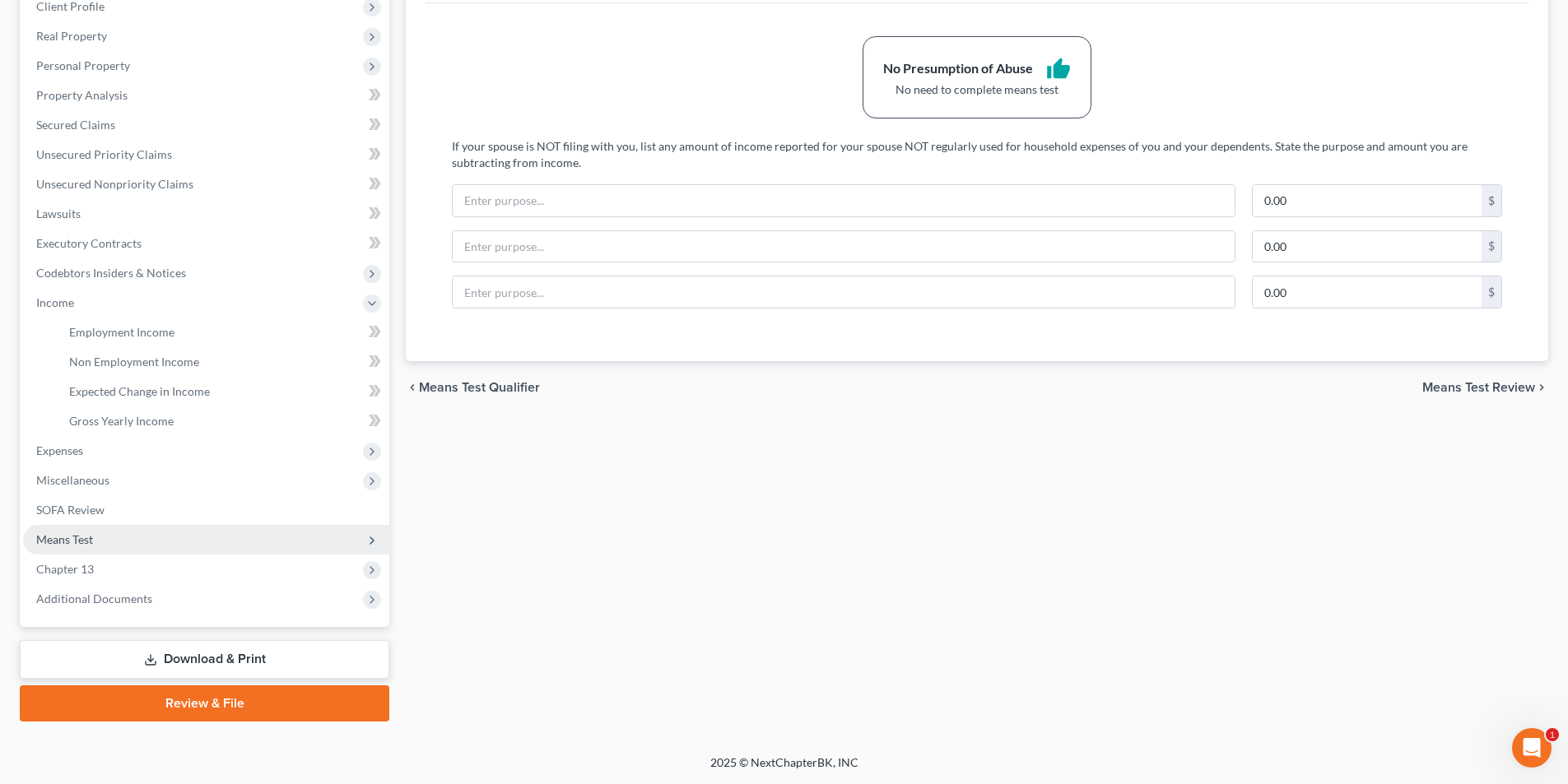 click on "Means Test" at bounding box center [206, 540] 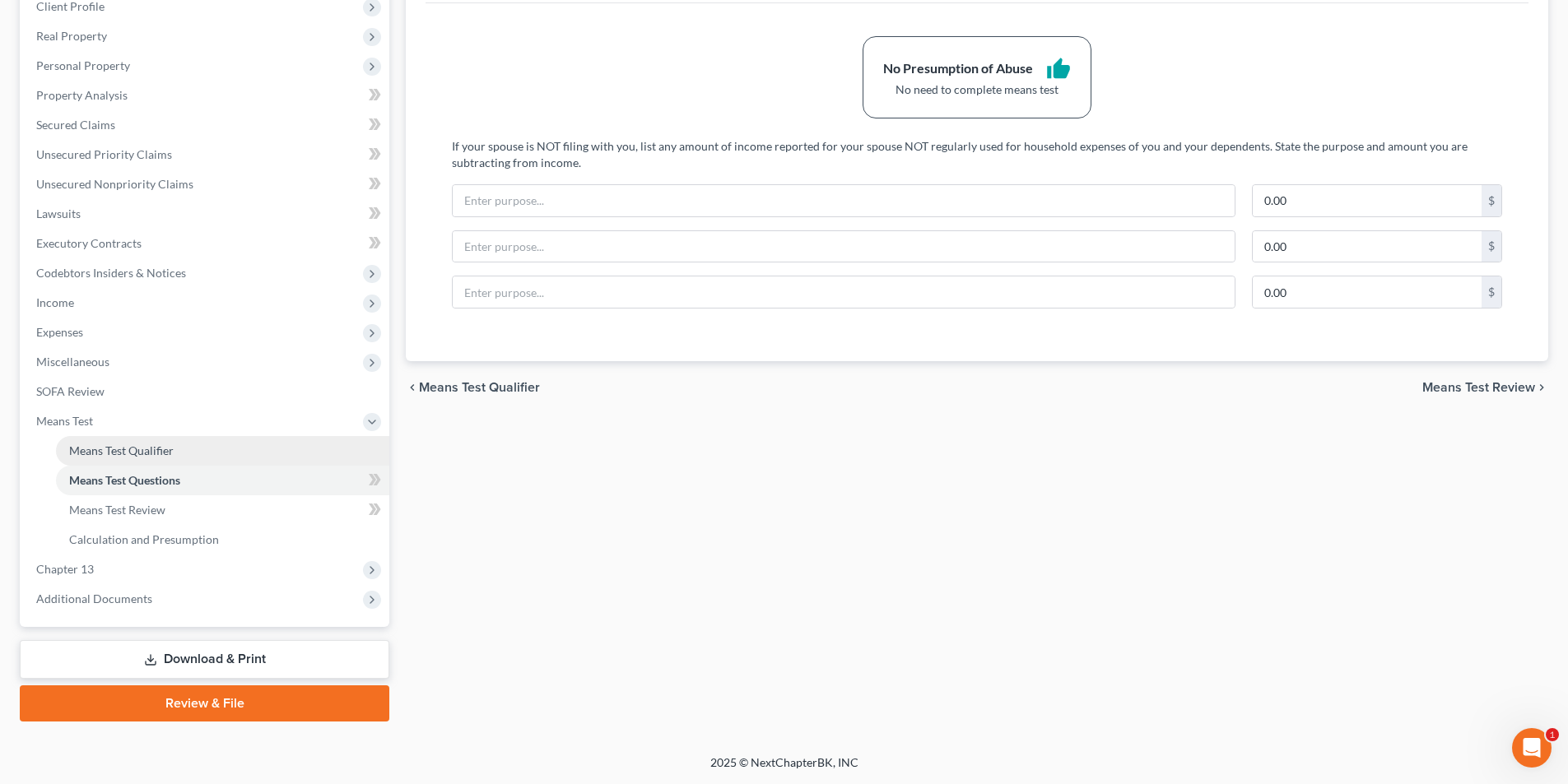 click on "Means Test Qualifier" at bounding box center (121, 450) 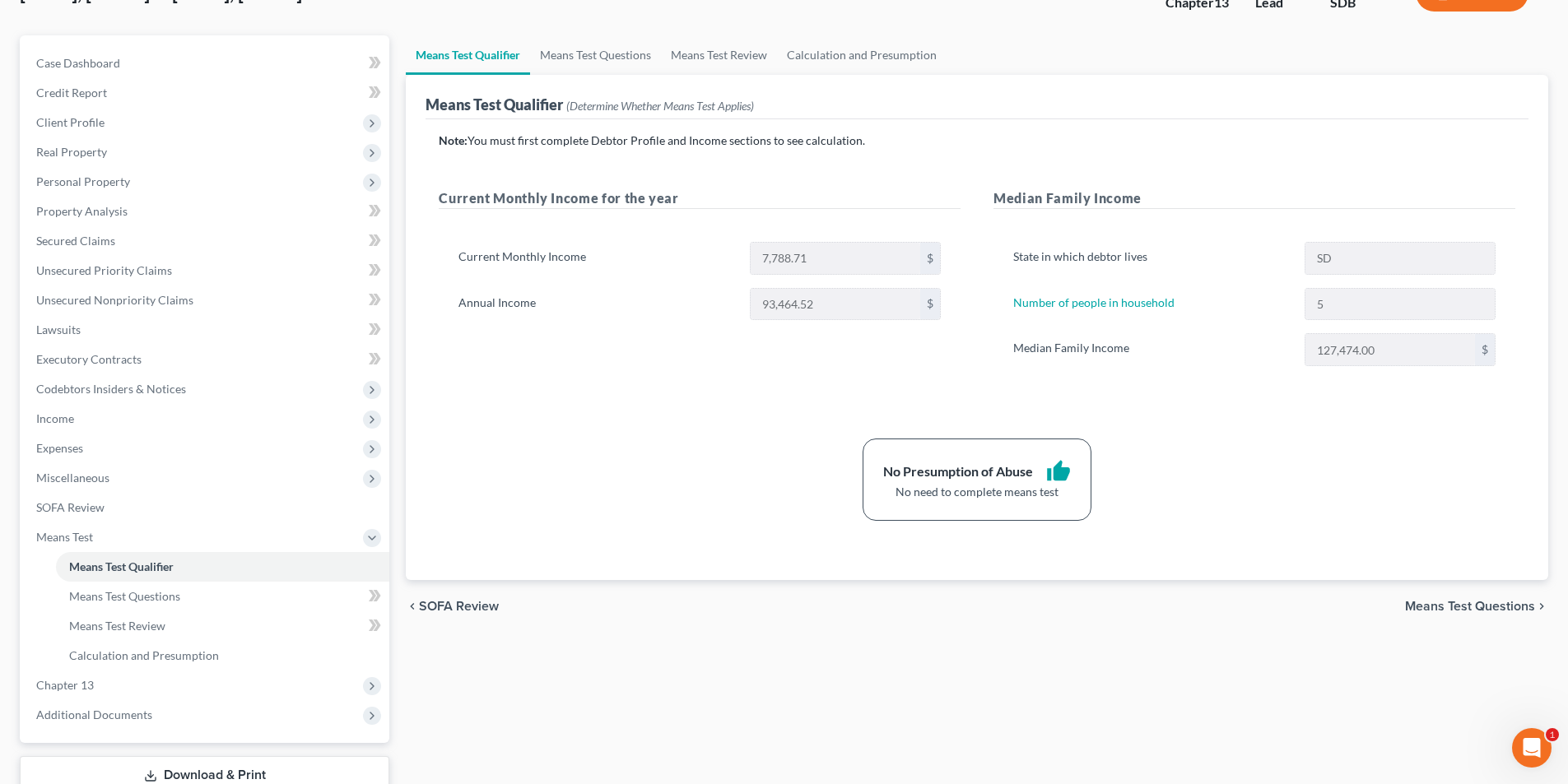 scroll, scrollTop: 0, scrollLeft: 0, axis: both 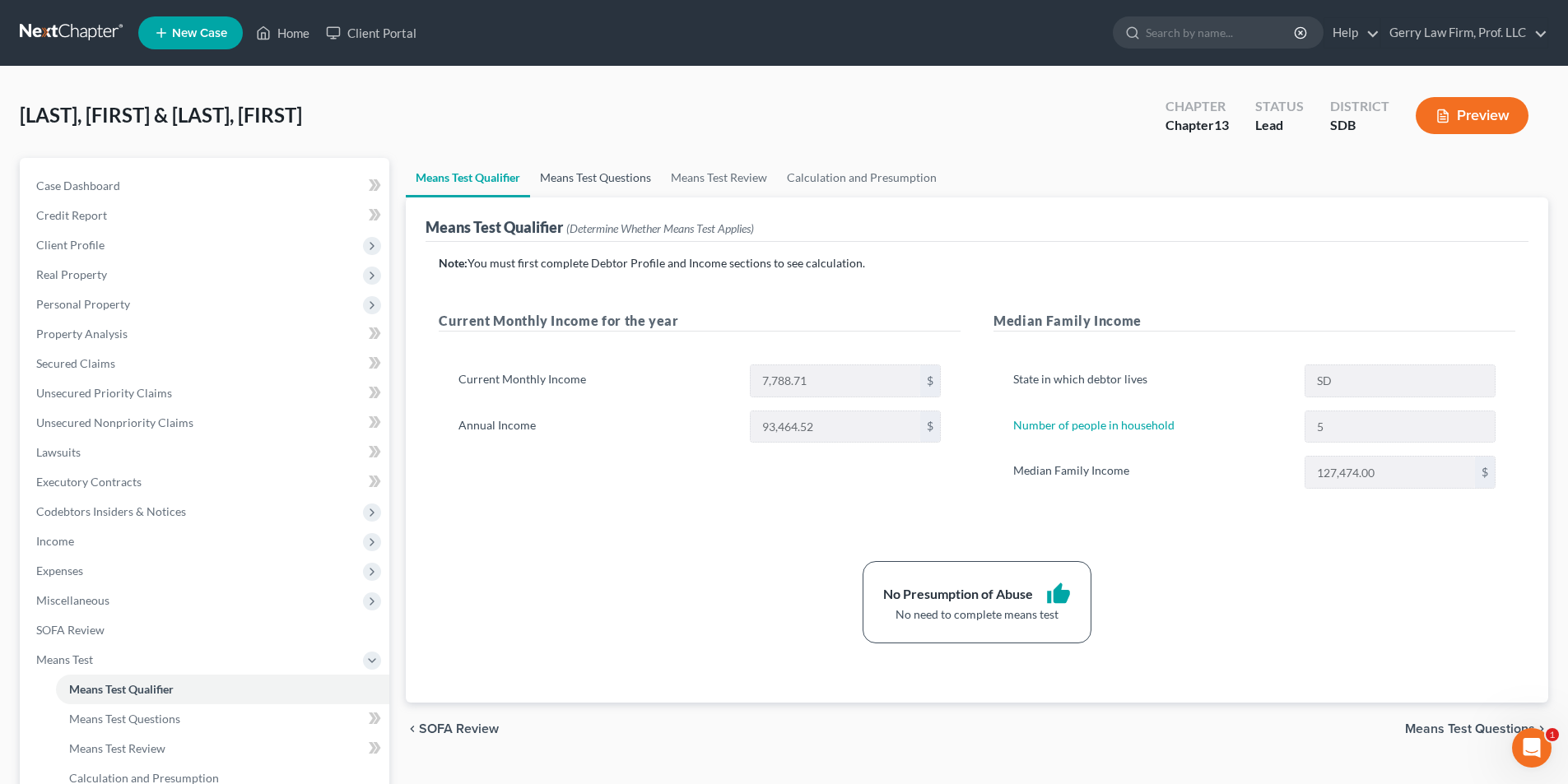 click on "Means Test Questions" at bounding box center (595, 178) 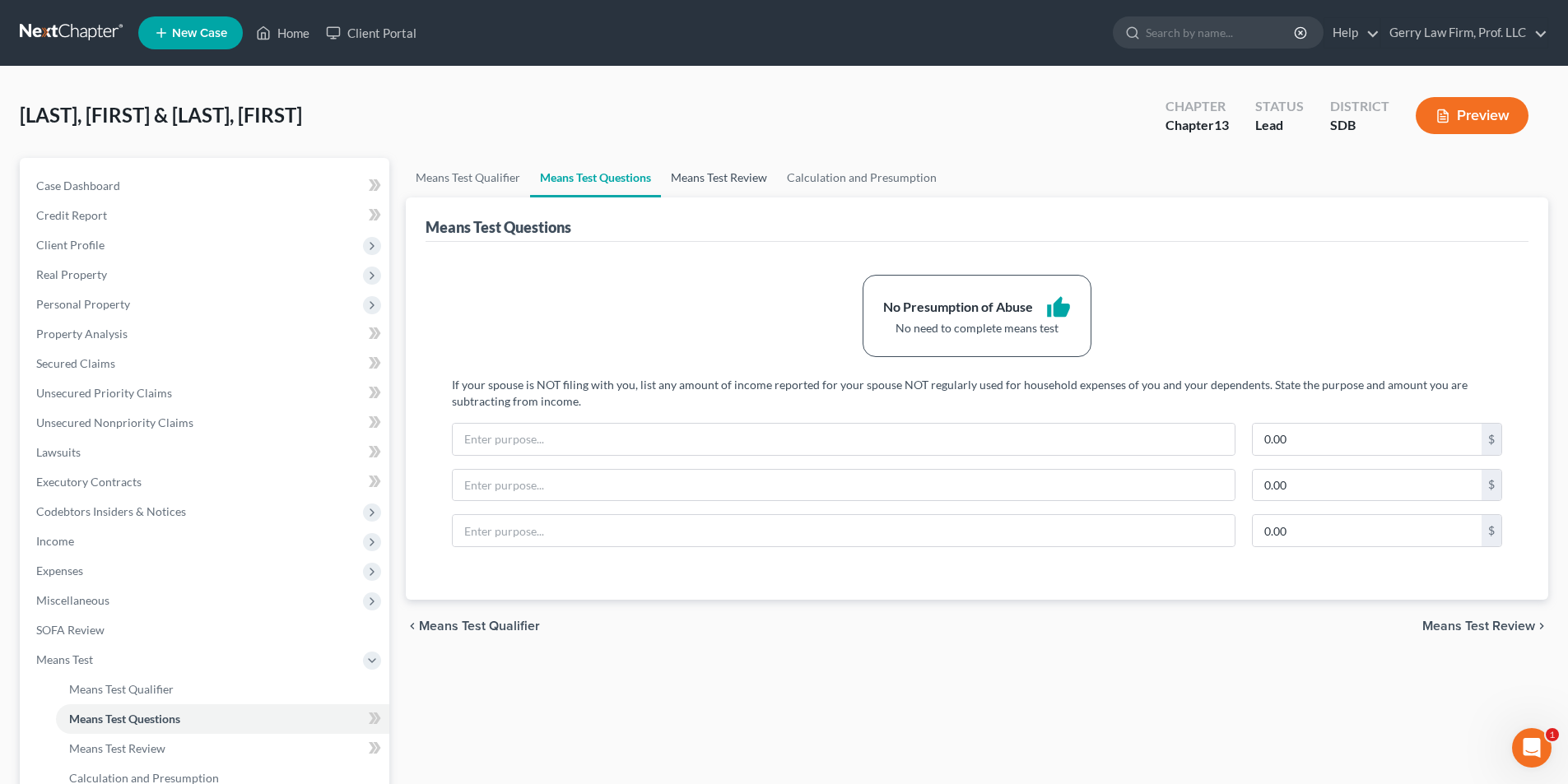 click on "Means Test Review" at bounding box center [719, 178] 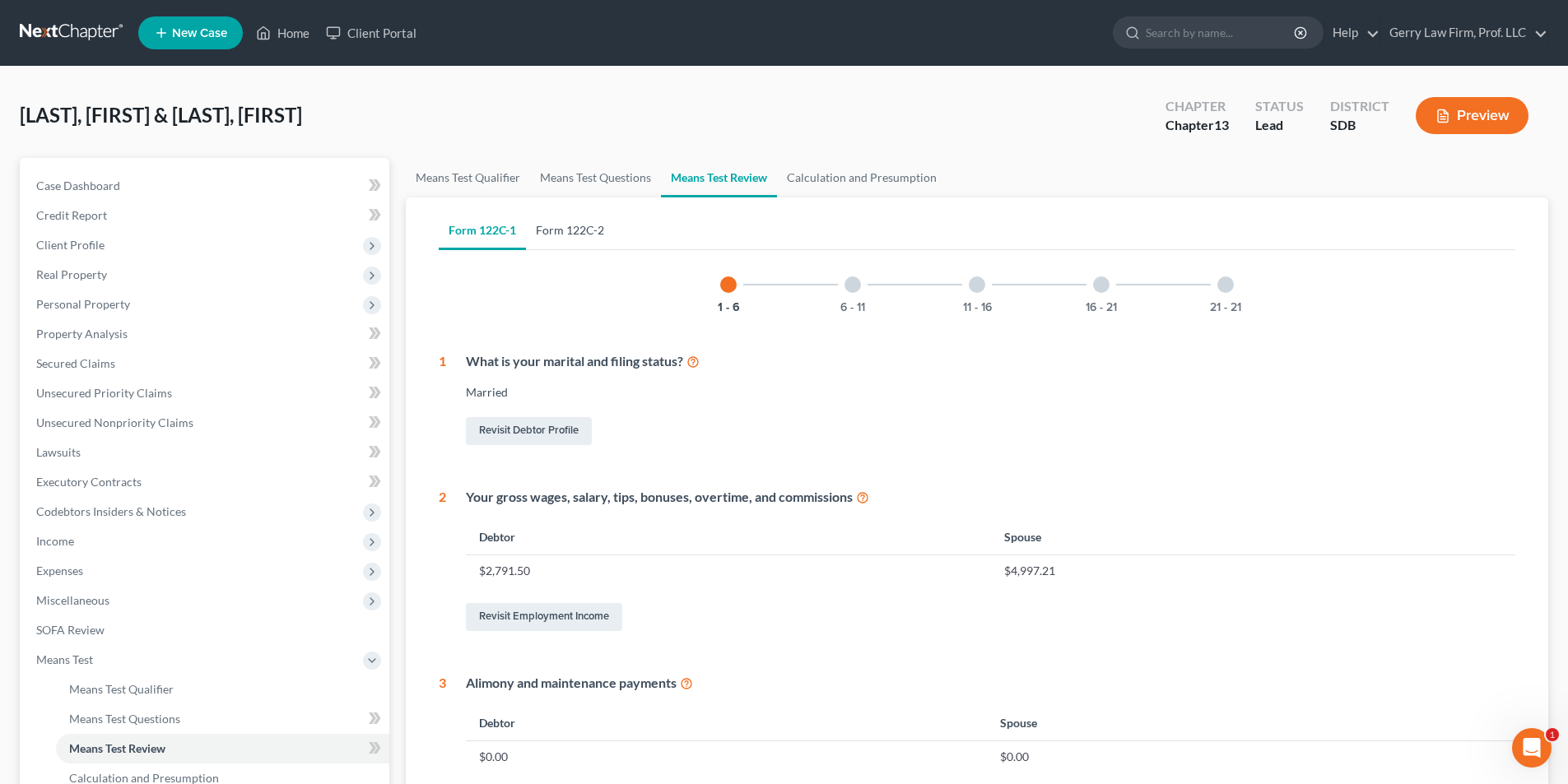 click on "Form 122C-2" at bounding box center [570, 230] 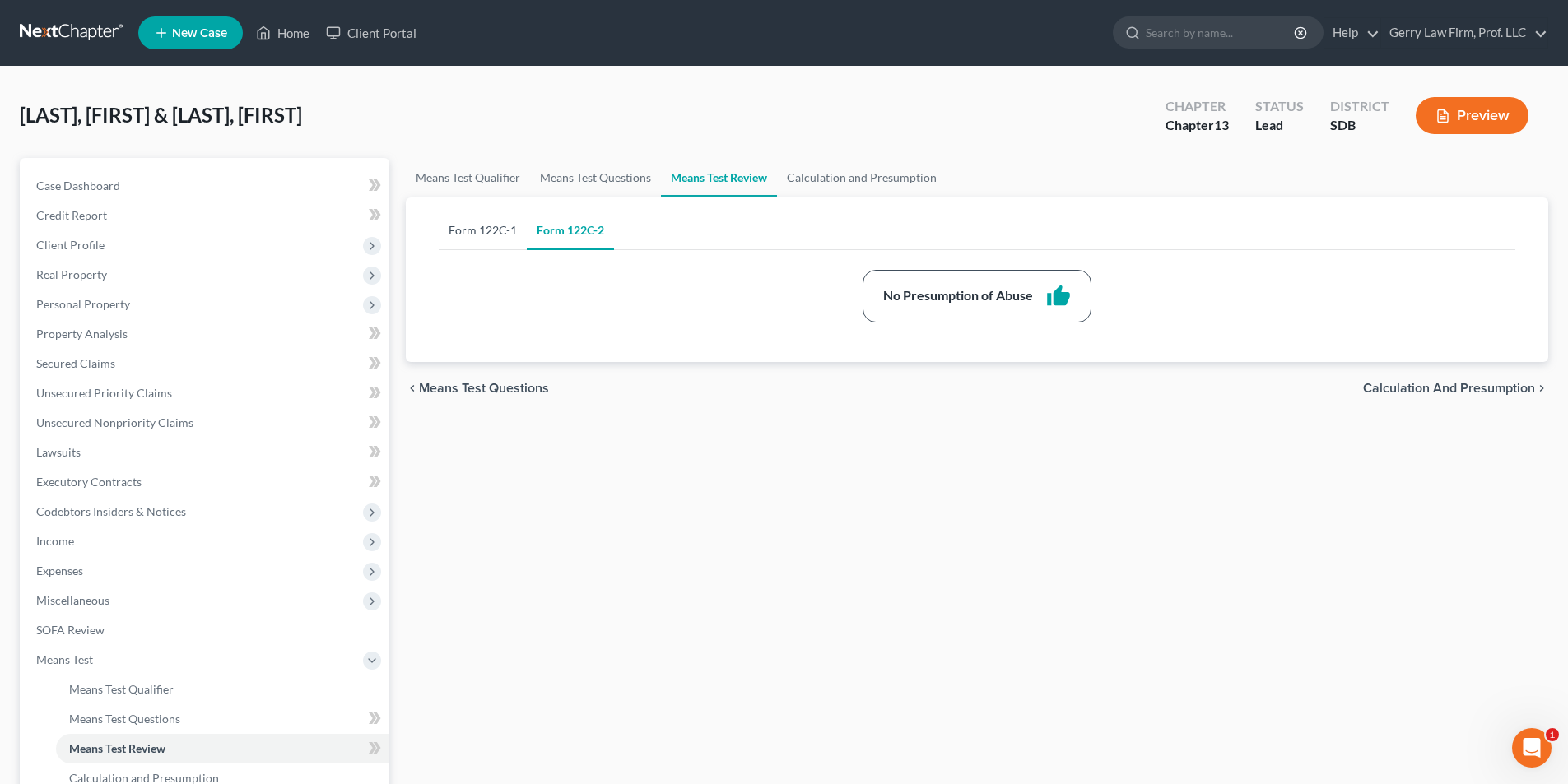 click on "Form 122C-1" at bounding box center (482, 230) 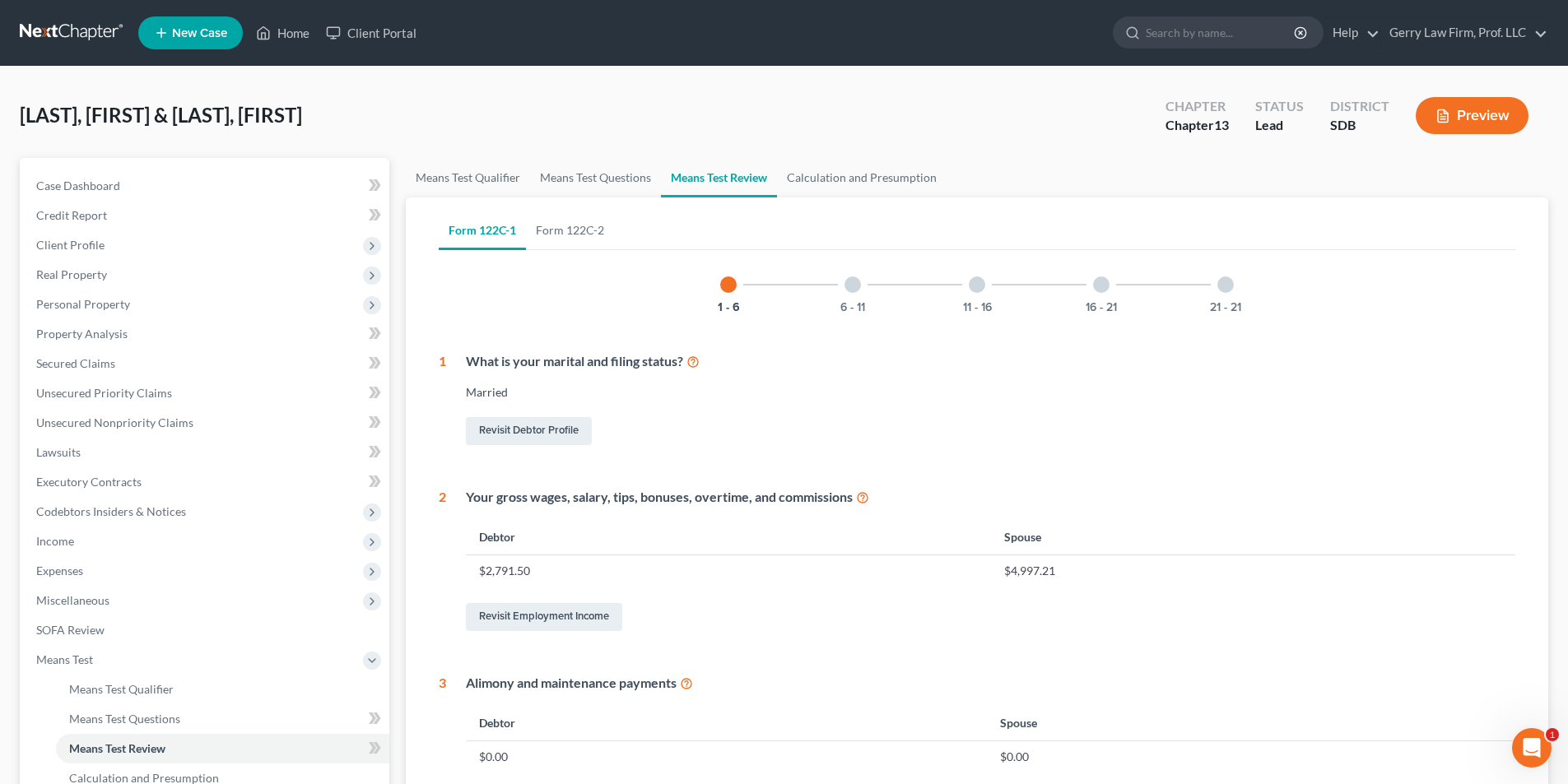 click at bounding box center [1226, 285] 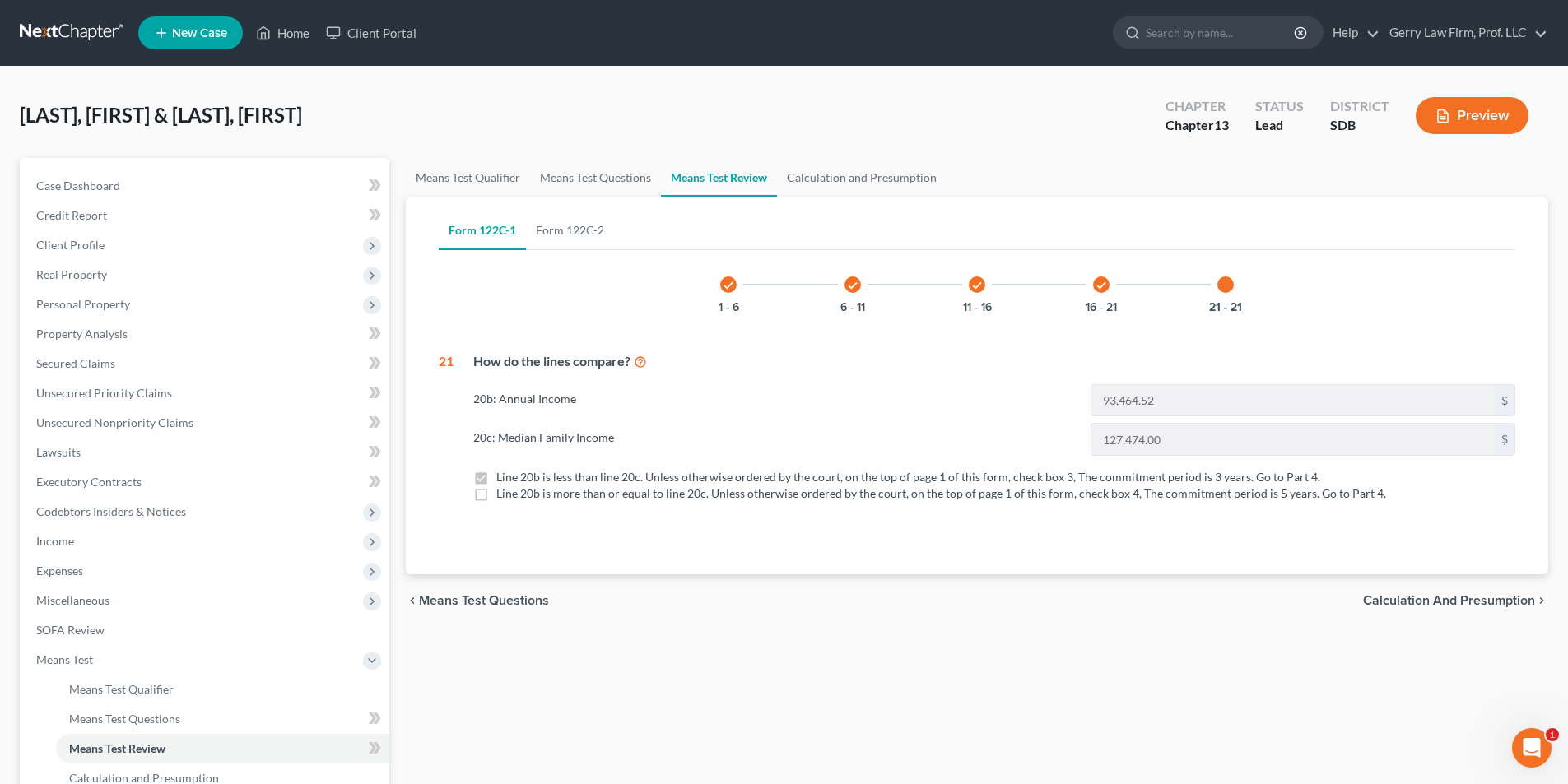 click on "check" at bounding box center [1101, 285] 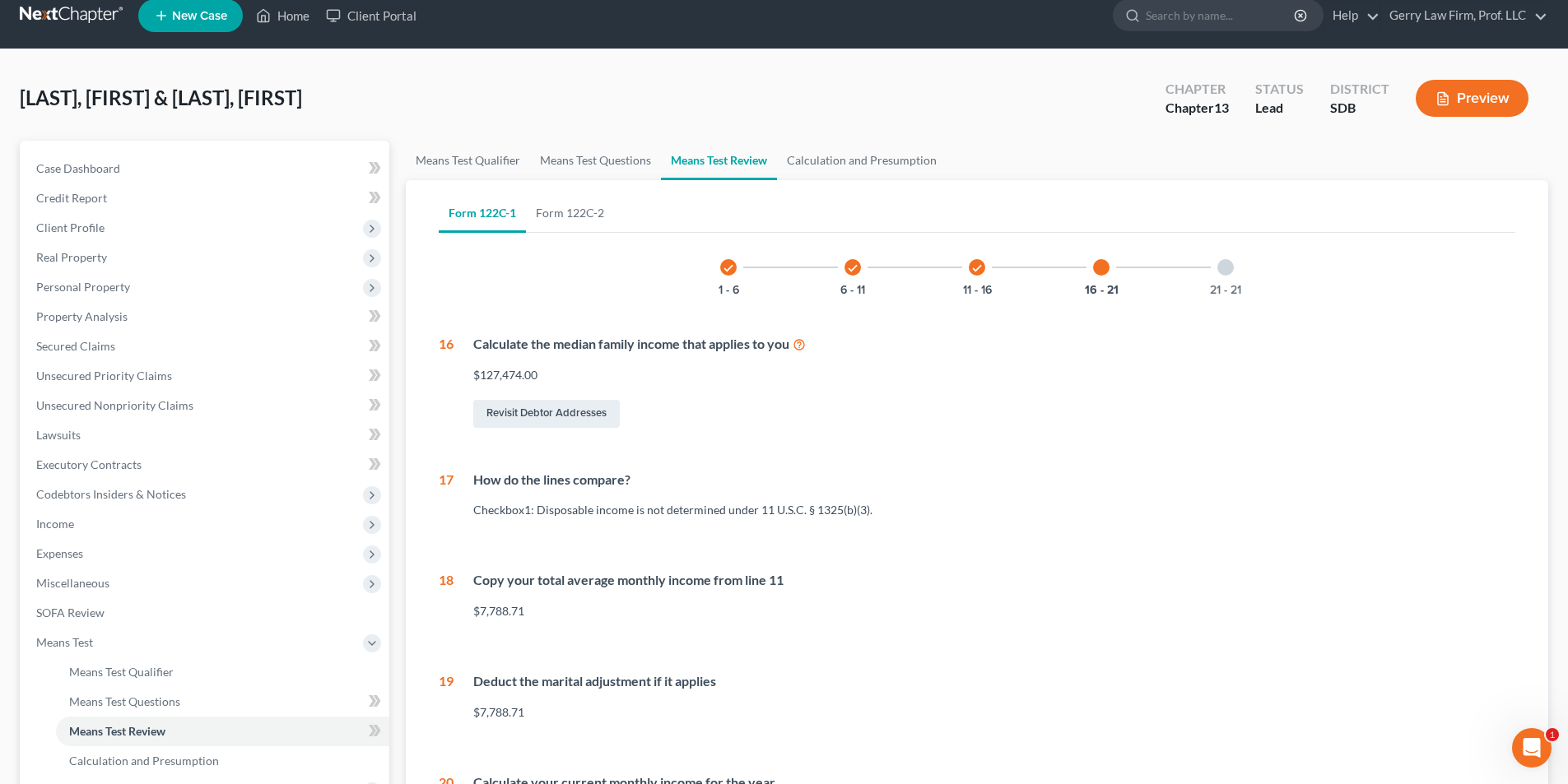 scroll, scrollTop: 0, scrollLeft: 0, axis: both 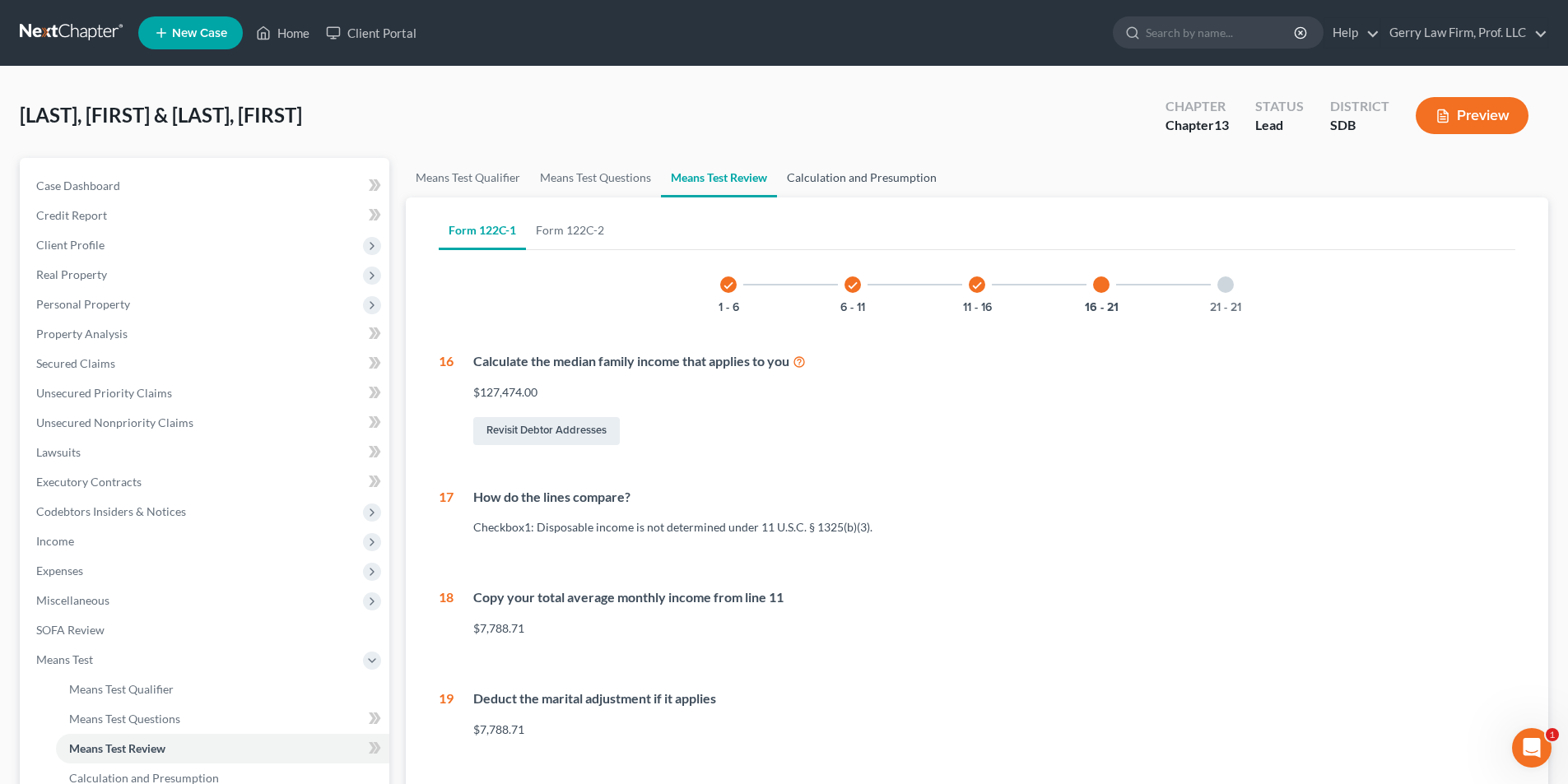 click on "Calculation and Presumption" at bounding box center [862, 178] 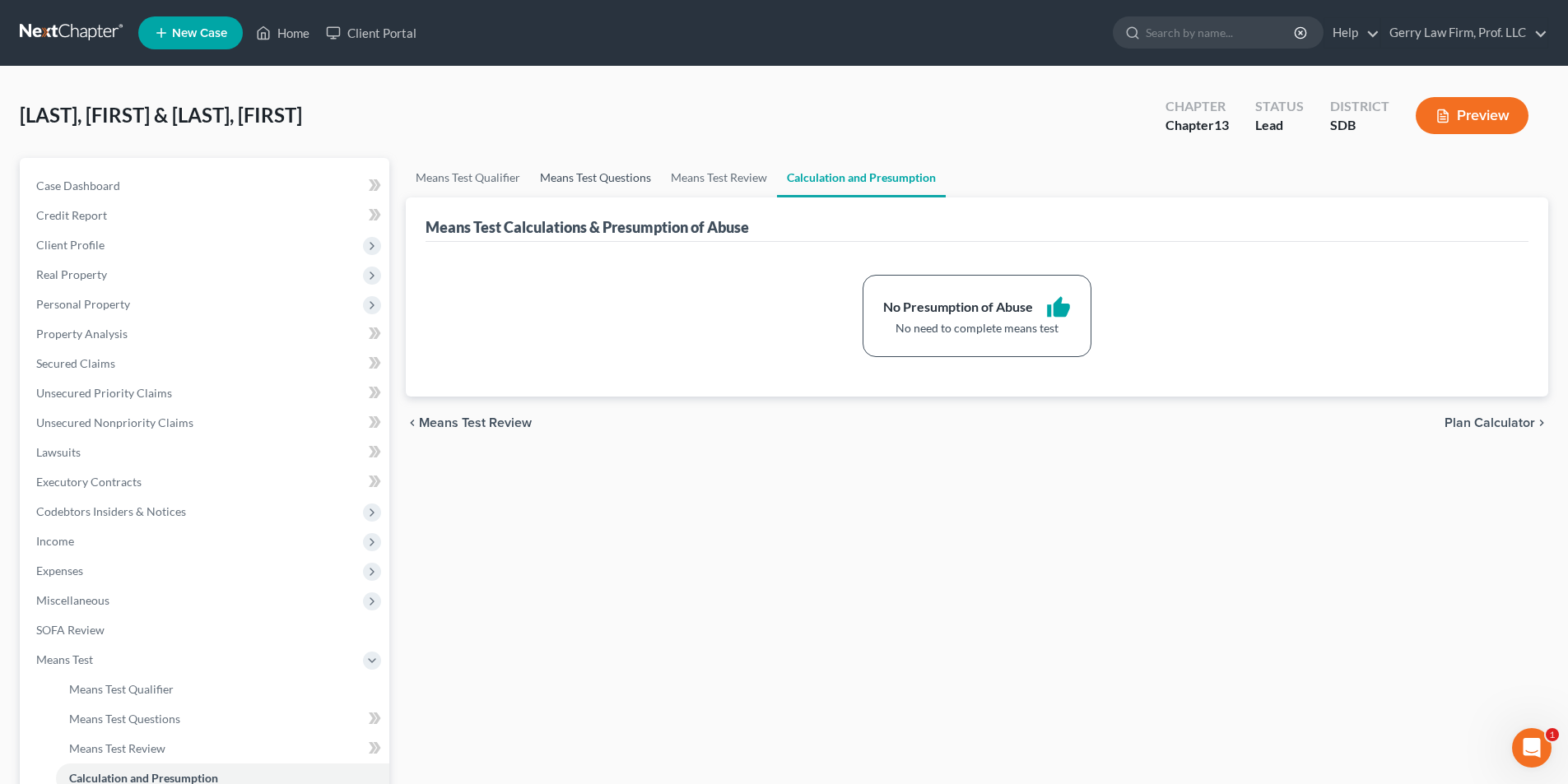 click on "Means Test Questions" at bounding box center (595, 178) 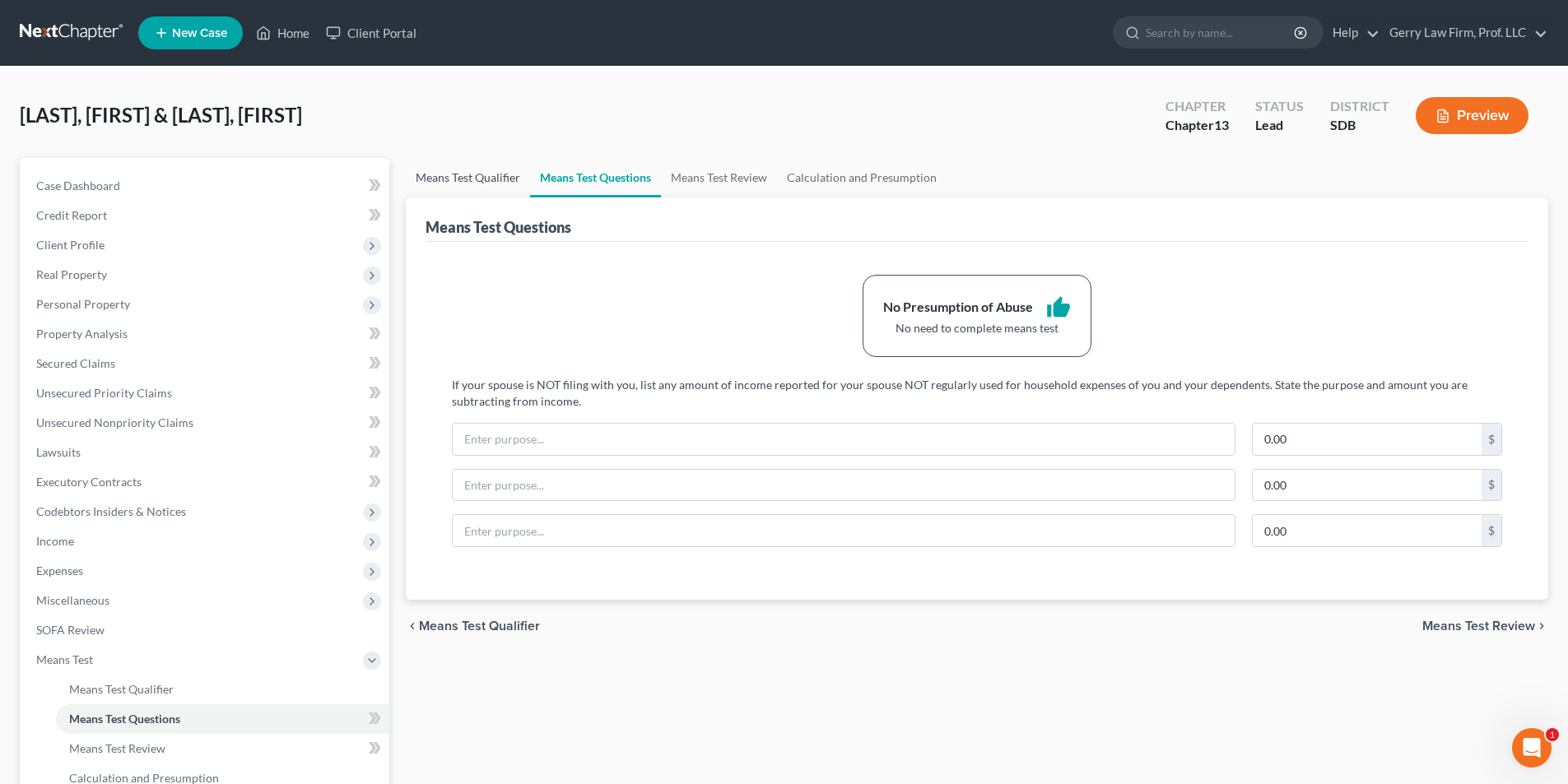 click on "Means Test Qualifier" at bounding box center (468, 178) 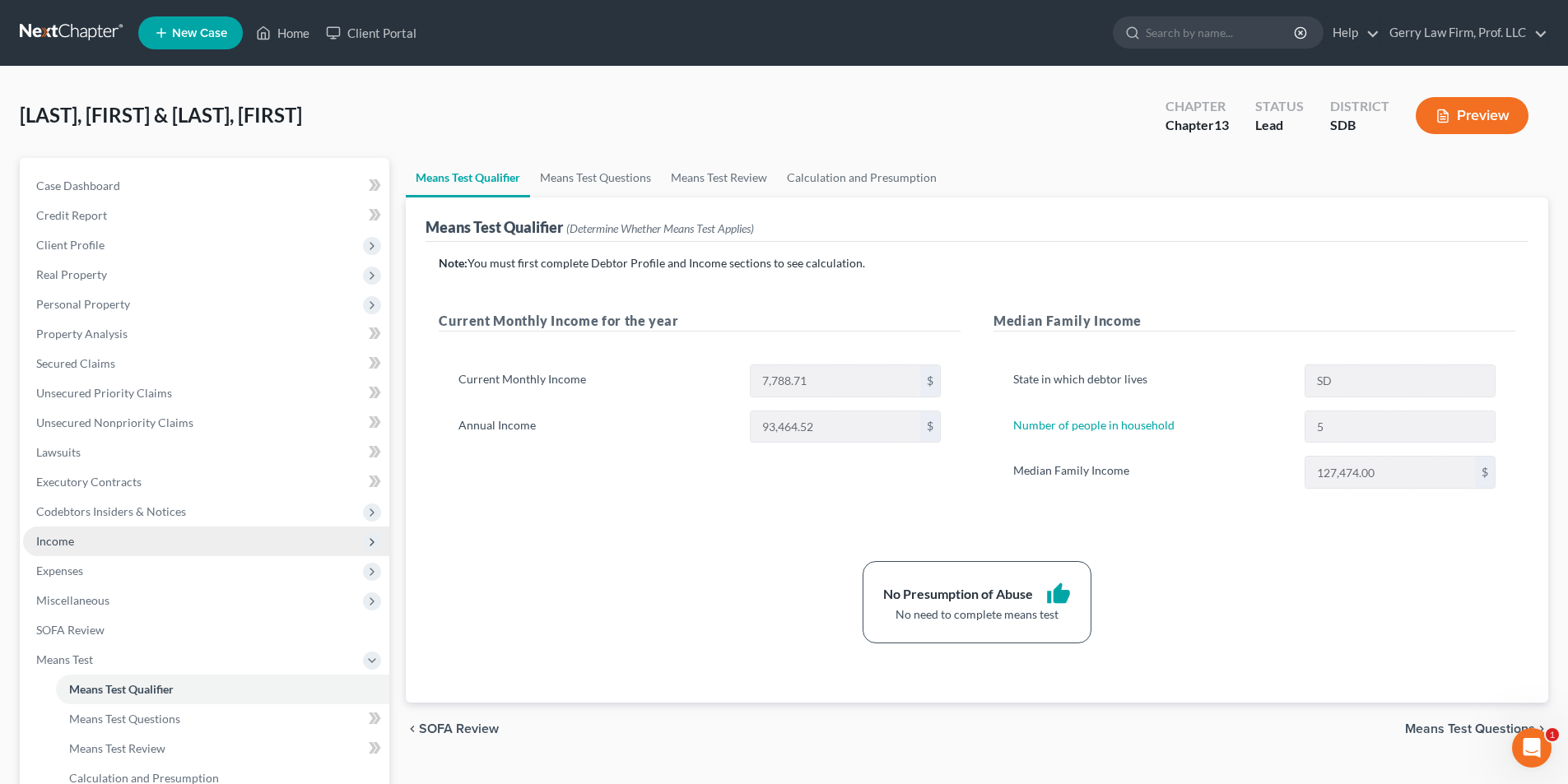 click on "Income" at bounding box center [206, 541] 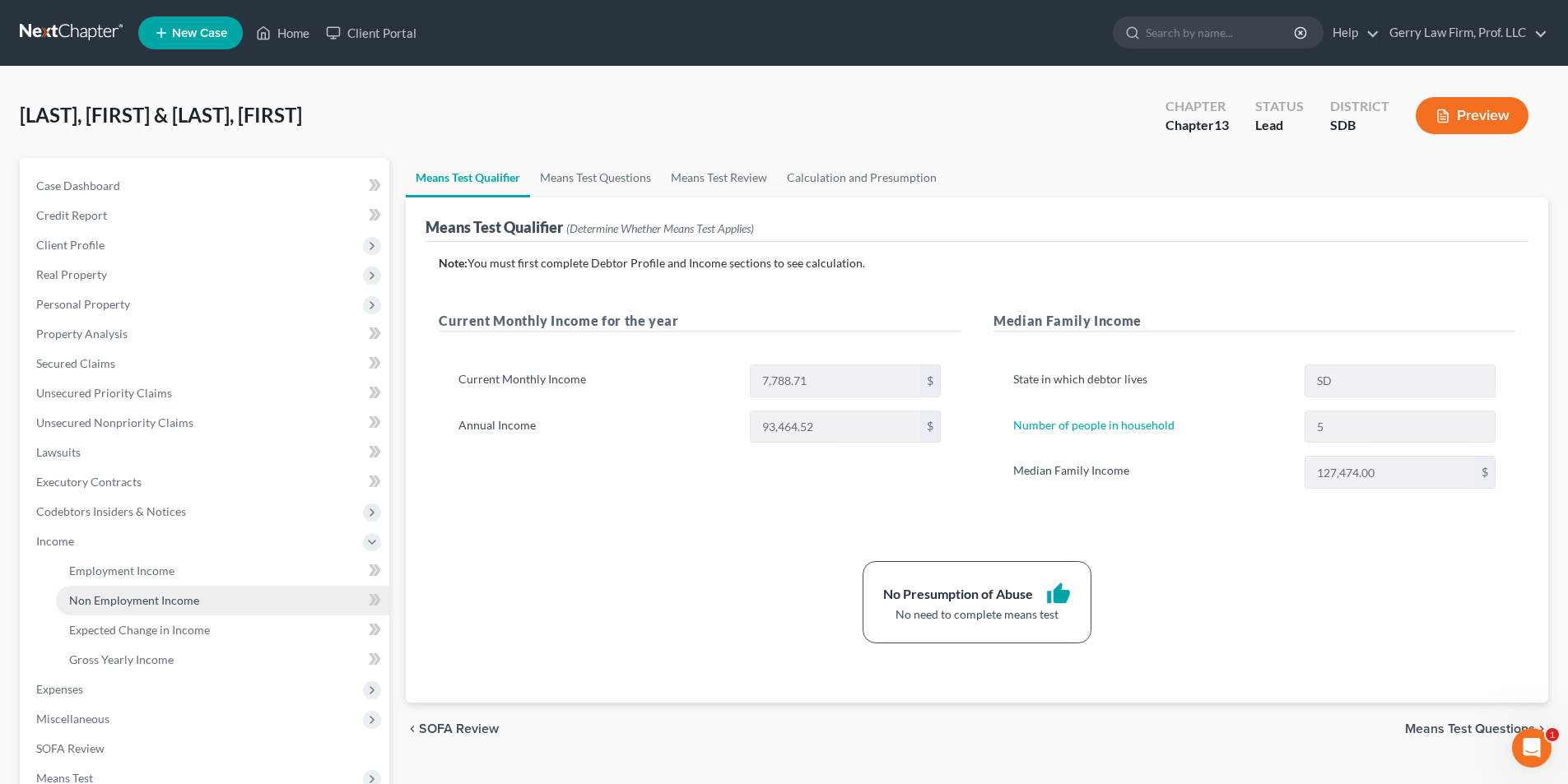 click on "Non Employment Income" at bounding box center [134, 600] 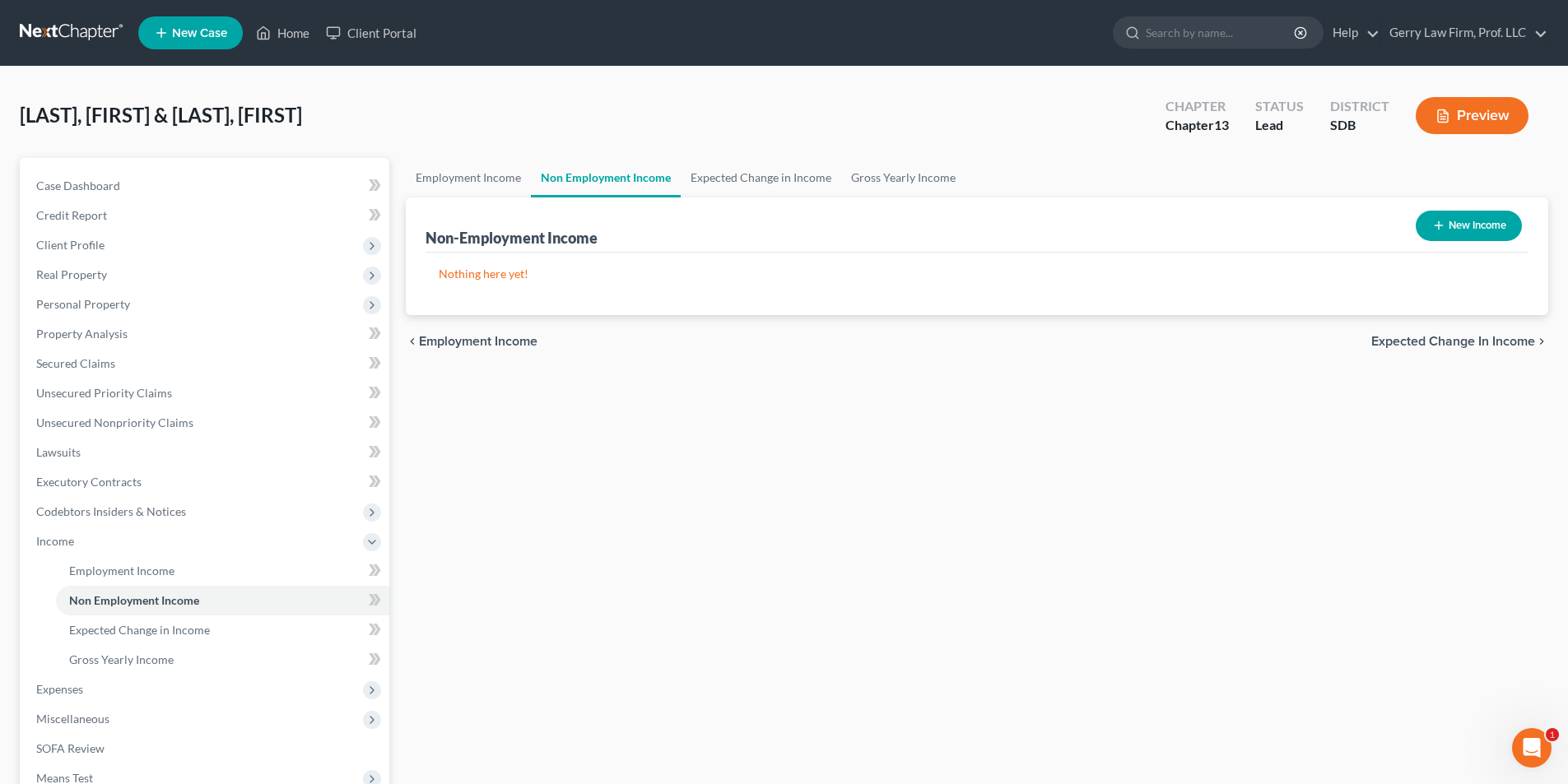 click on "New Income" at bounding box center [1468, 225] 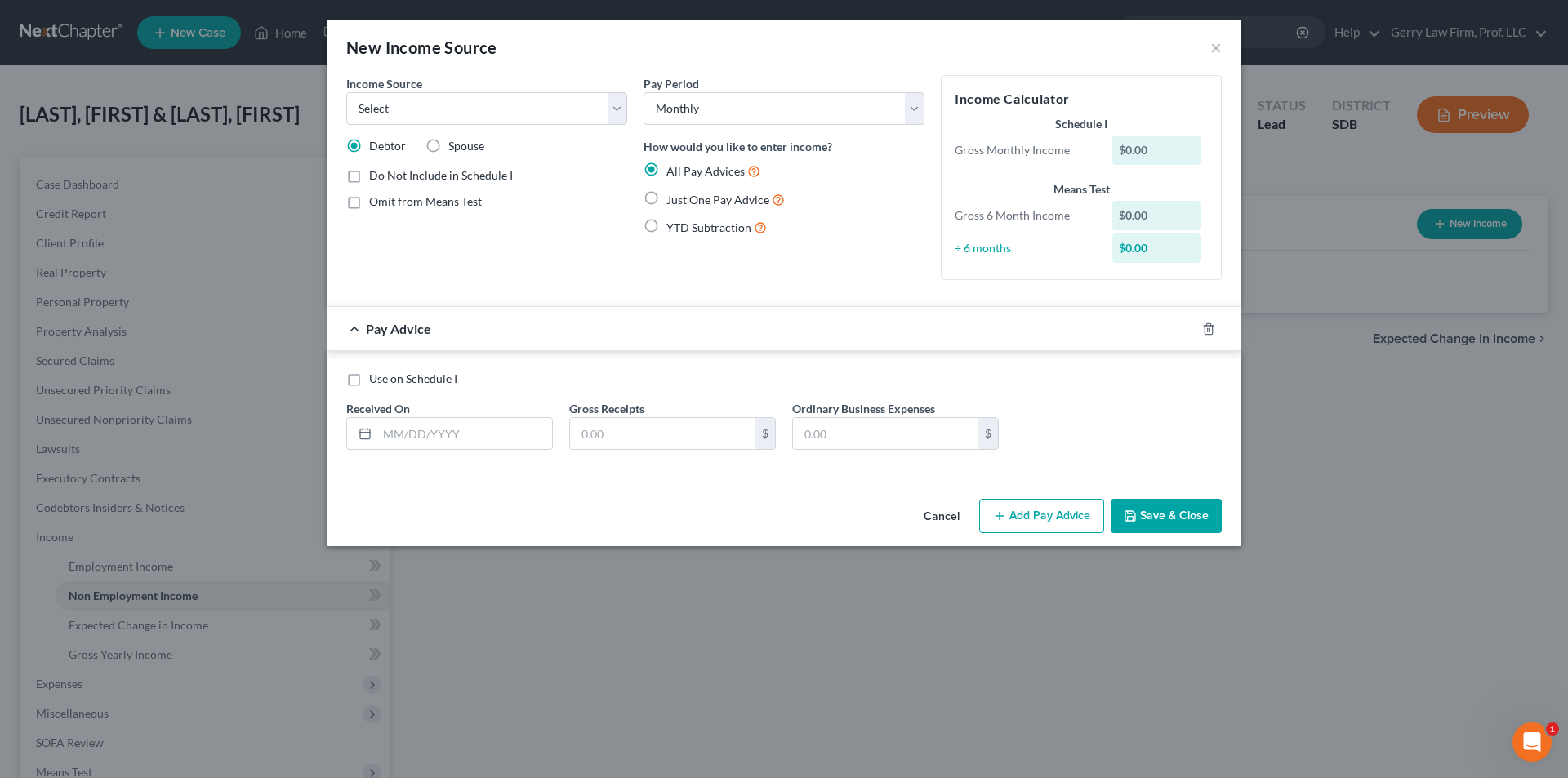 click on "Cancel" at bounding box center [942, 517] 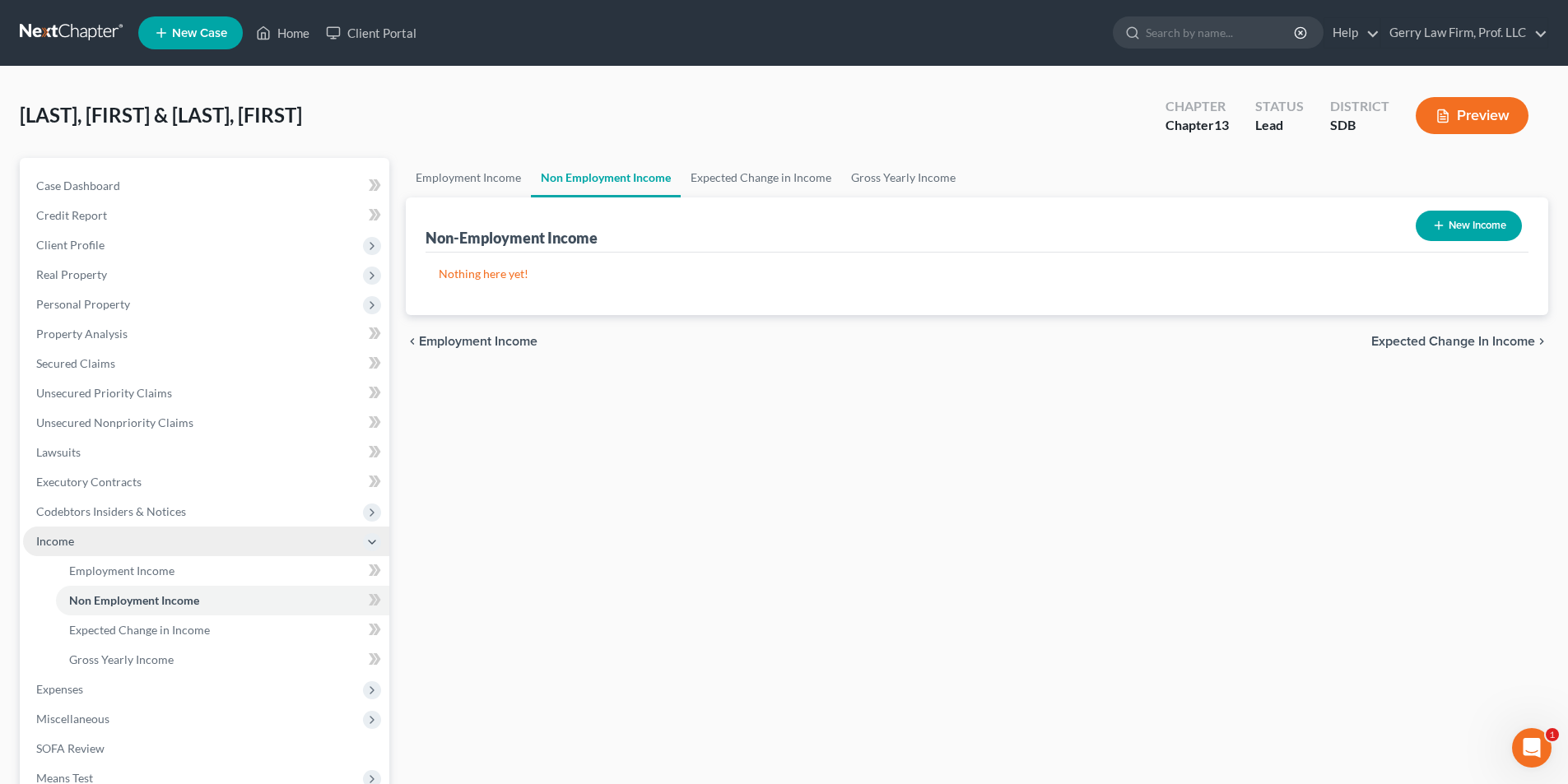 click on "Income" at bounding box center [55, 540] 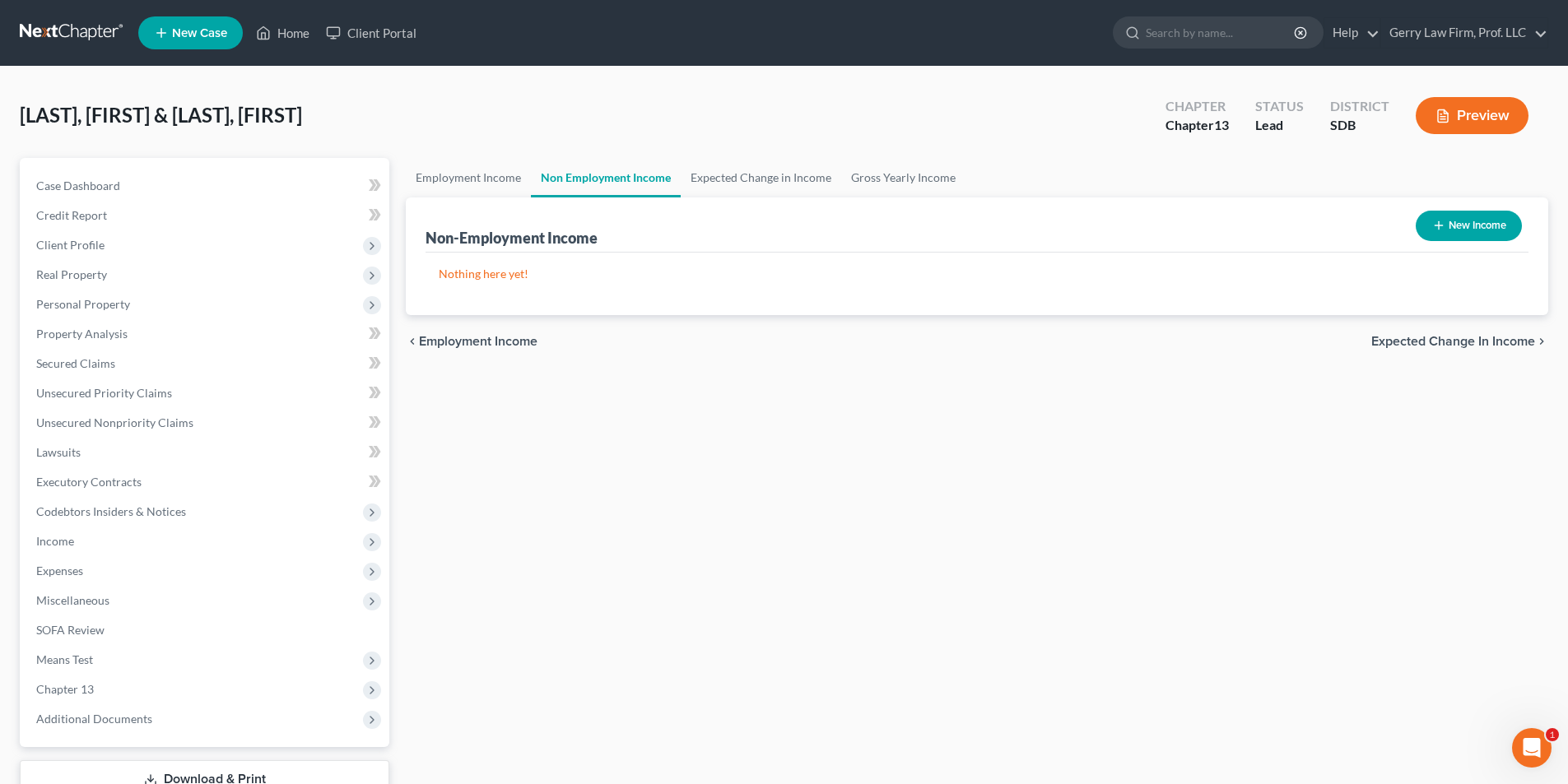 click on "Employment Income
Non Employment Income
Expected Change in Income
Gross Yearly Income
Non-Employment Income New Income
Nothing here yet!
Income Source
For
Current Monthly Income
Sorting...
chevron_left
Employment Income
Expected Change in Income
chevron_right" at bounding box center (977, 499) 